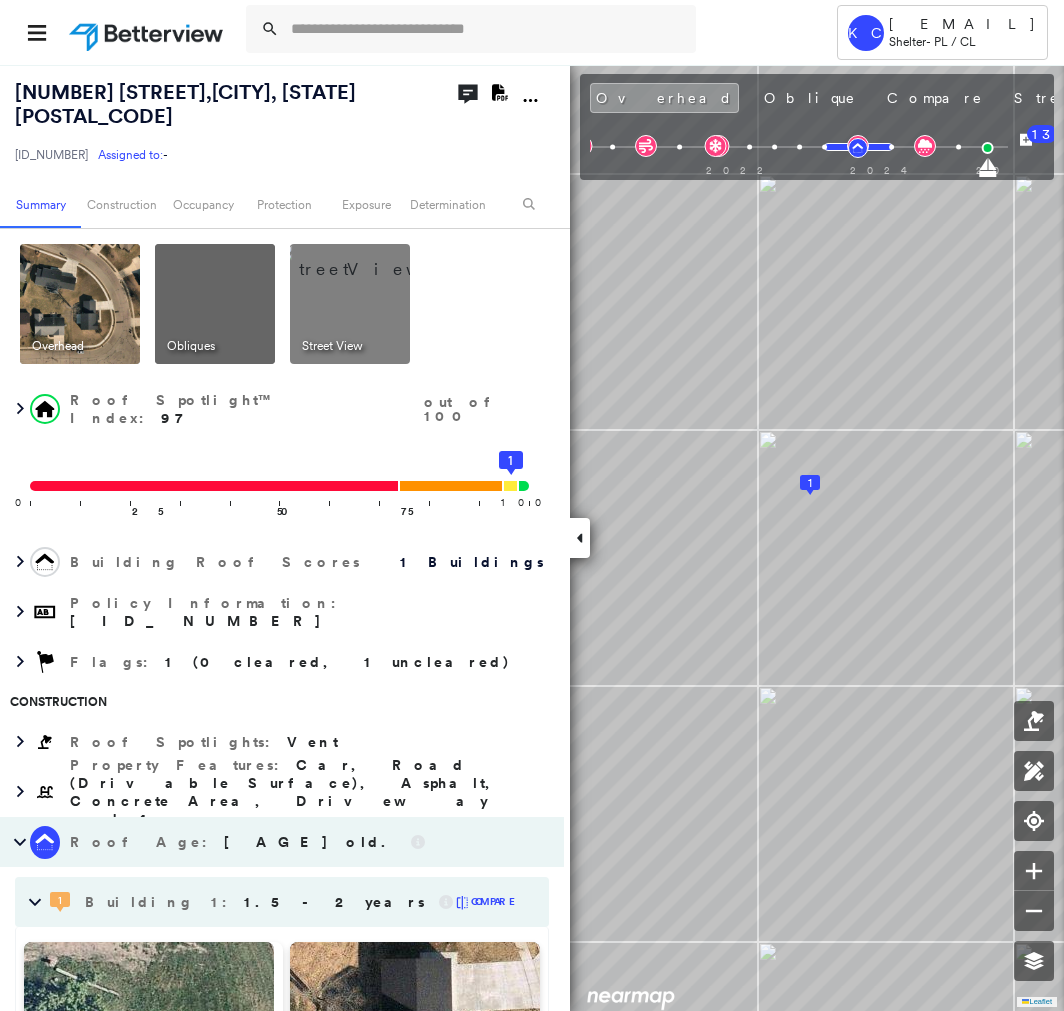 scroll, scrollTop: 0, scrollLeft: 0, axis: both 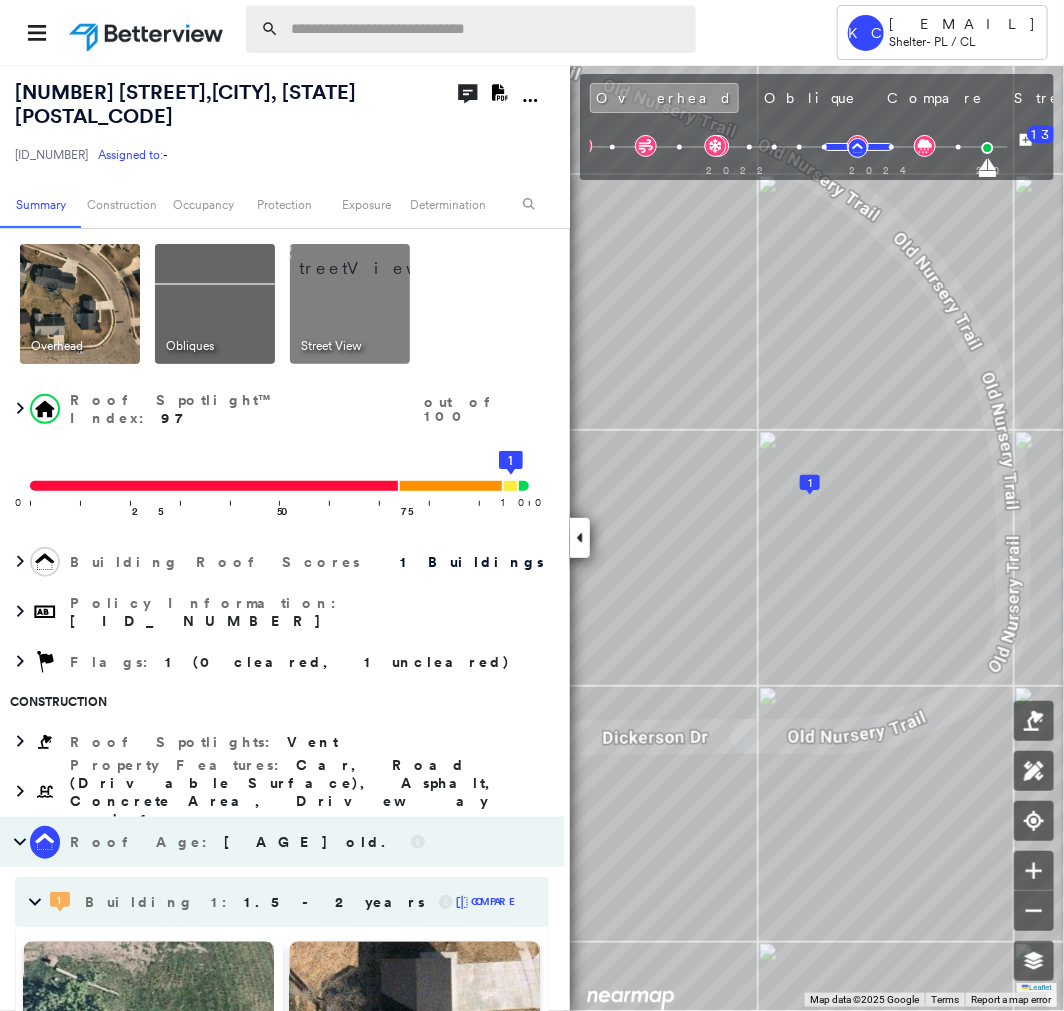 click at bounding box center (487, 29) 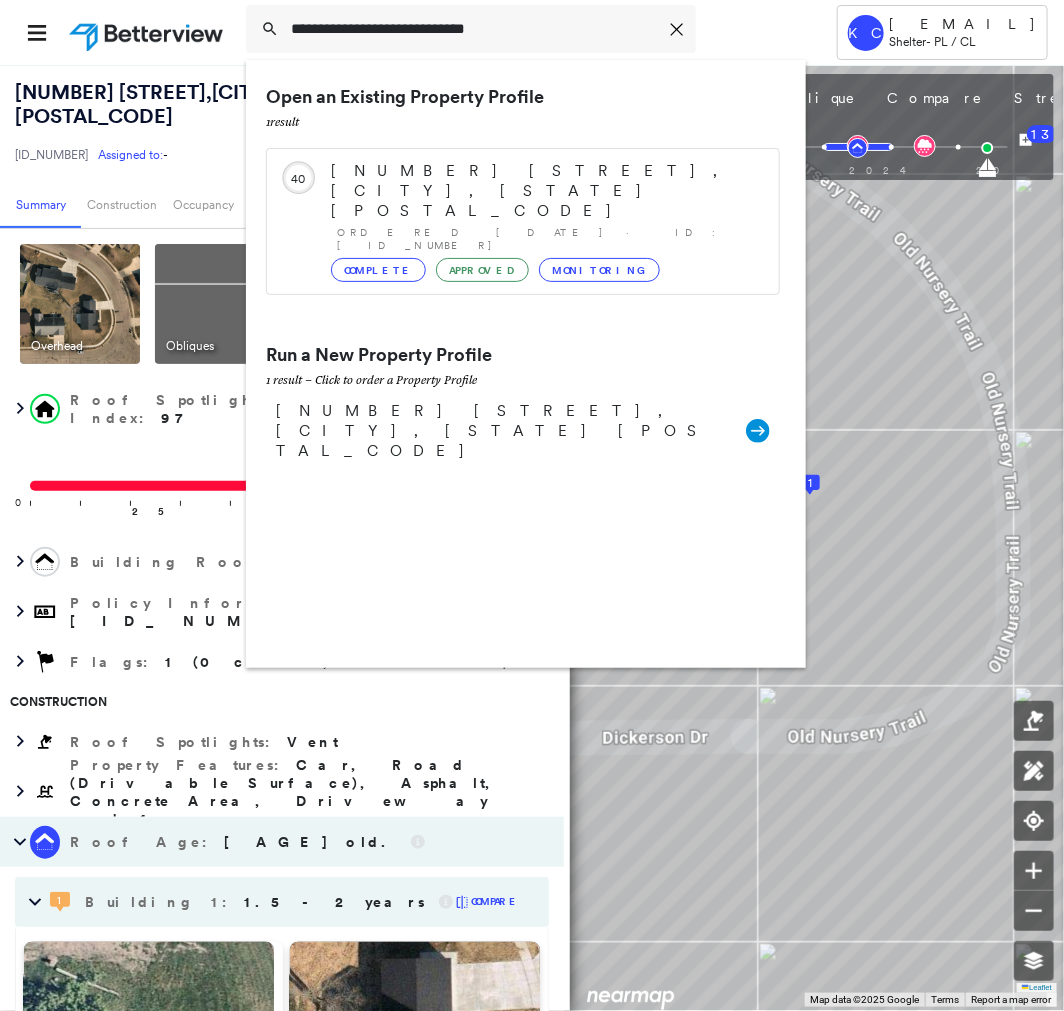 type on "**********" 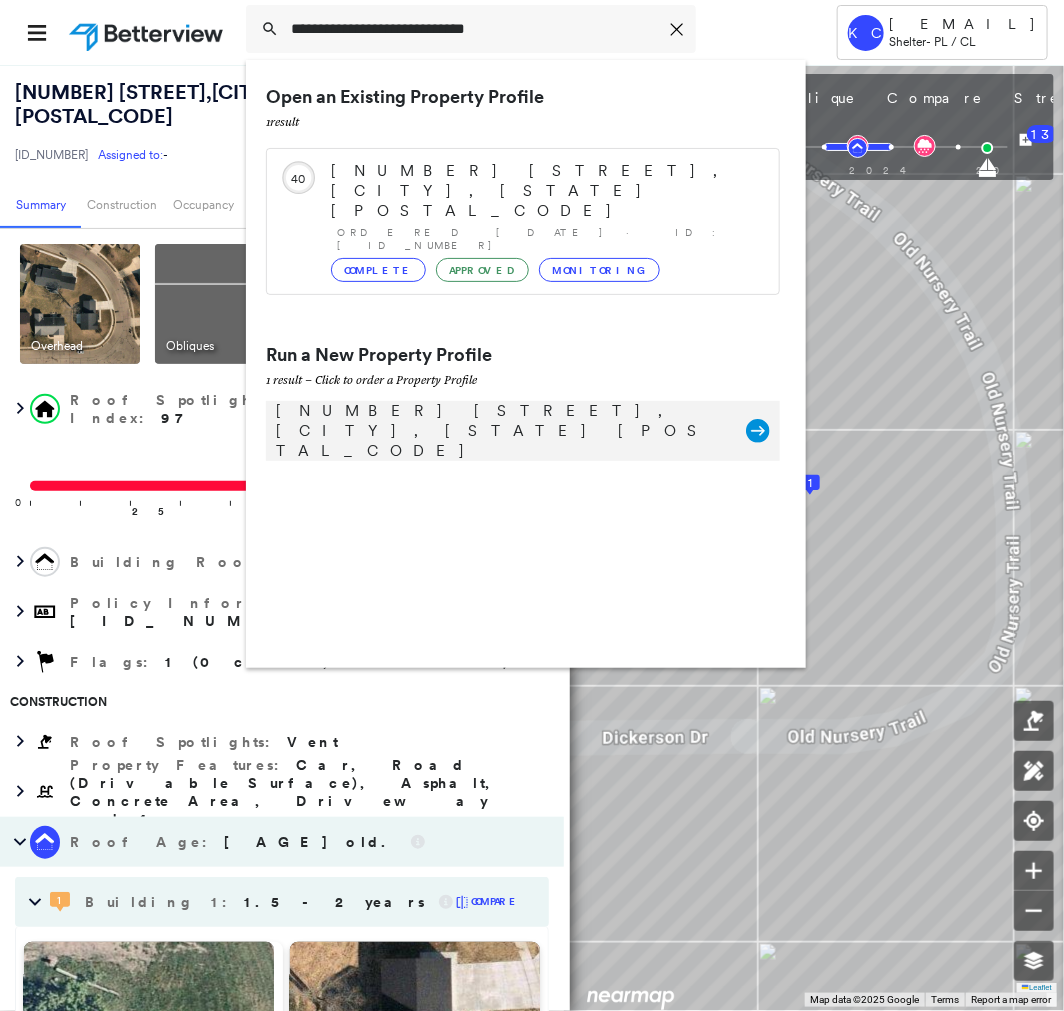 click on "[NUMBER] [STREET], [CITY], [STATE] [POSTAL_CODE]" at bounding box center [501, 431] 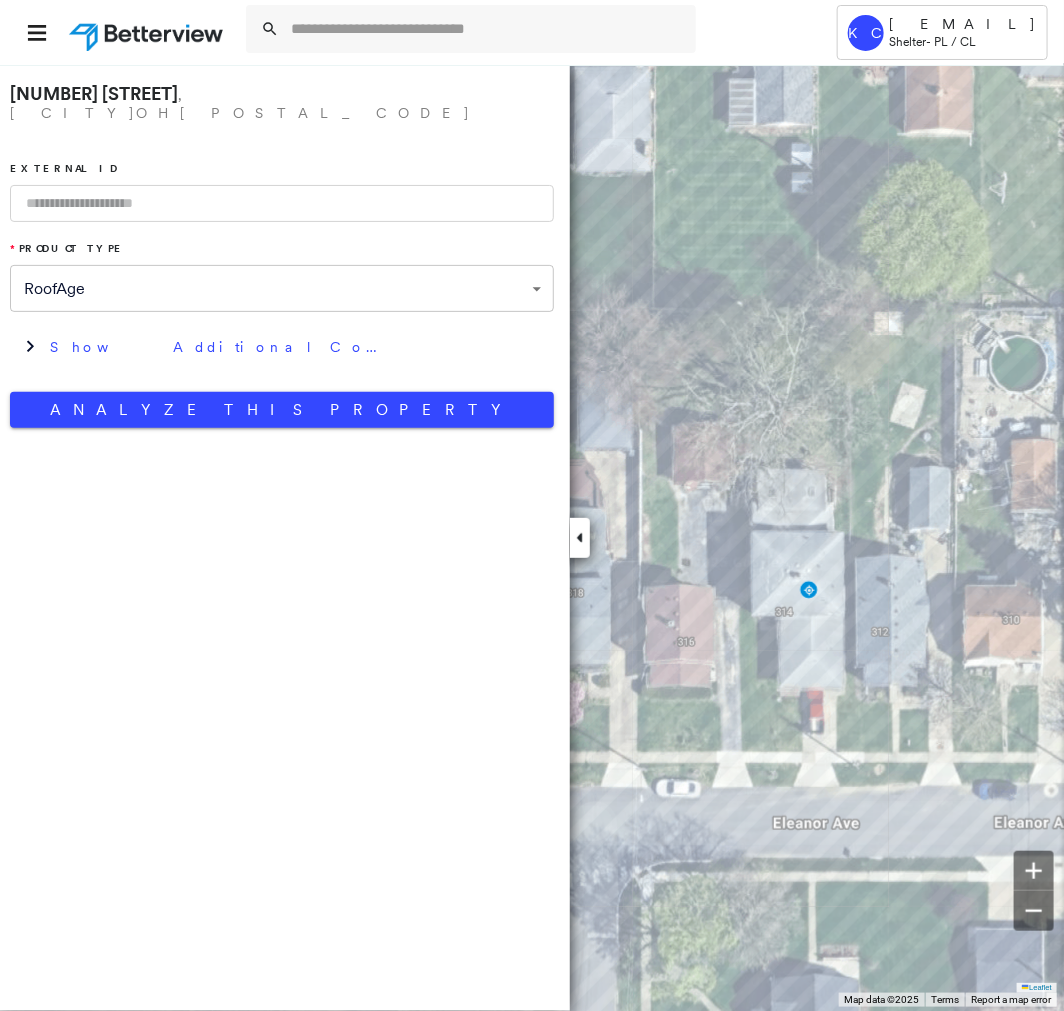 drag, startPoint x: 253, startPoint y: 163, endPoint x: 236, endPoint y: 191, distance: 32.75668 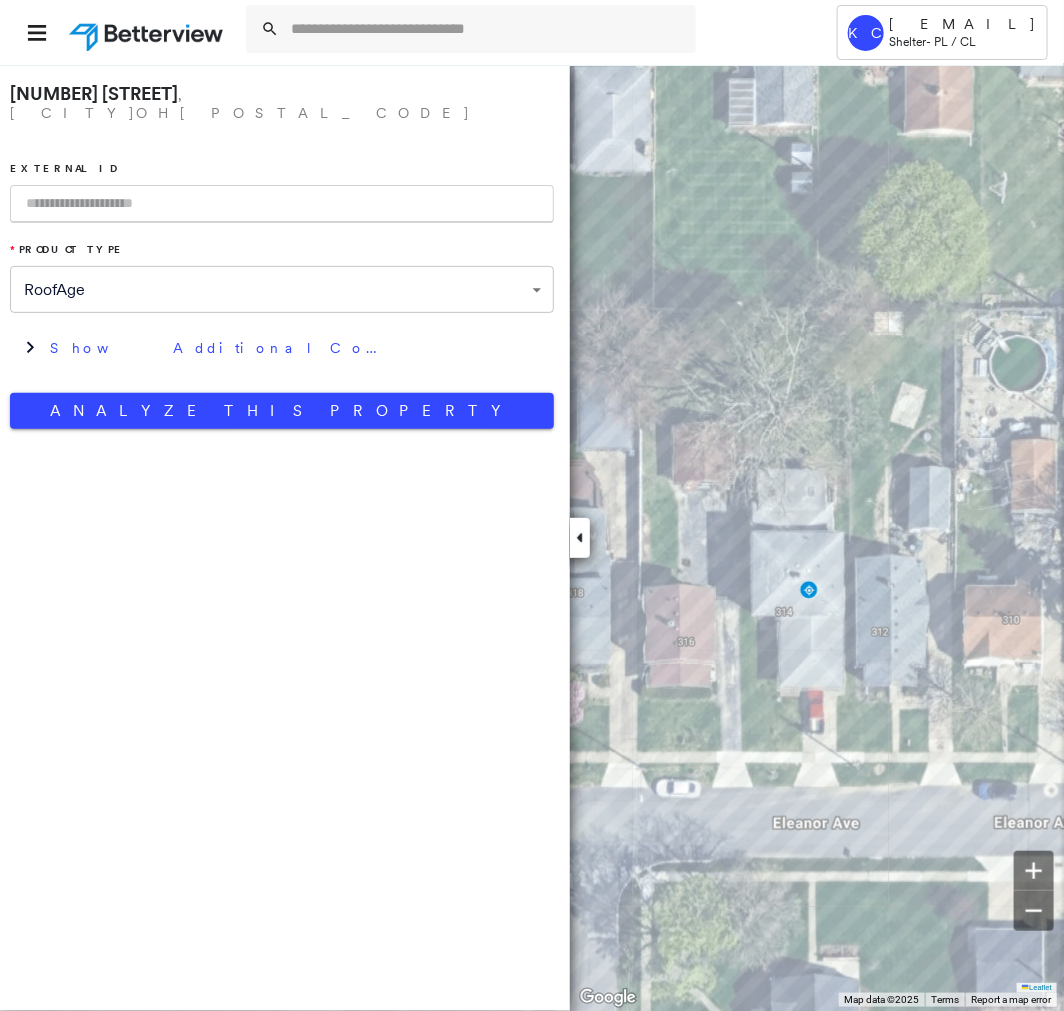 click at bounding box center (282, 204) 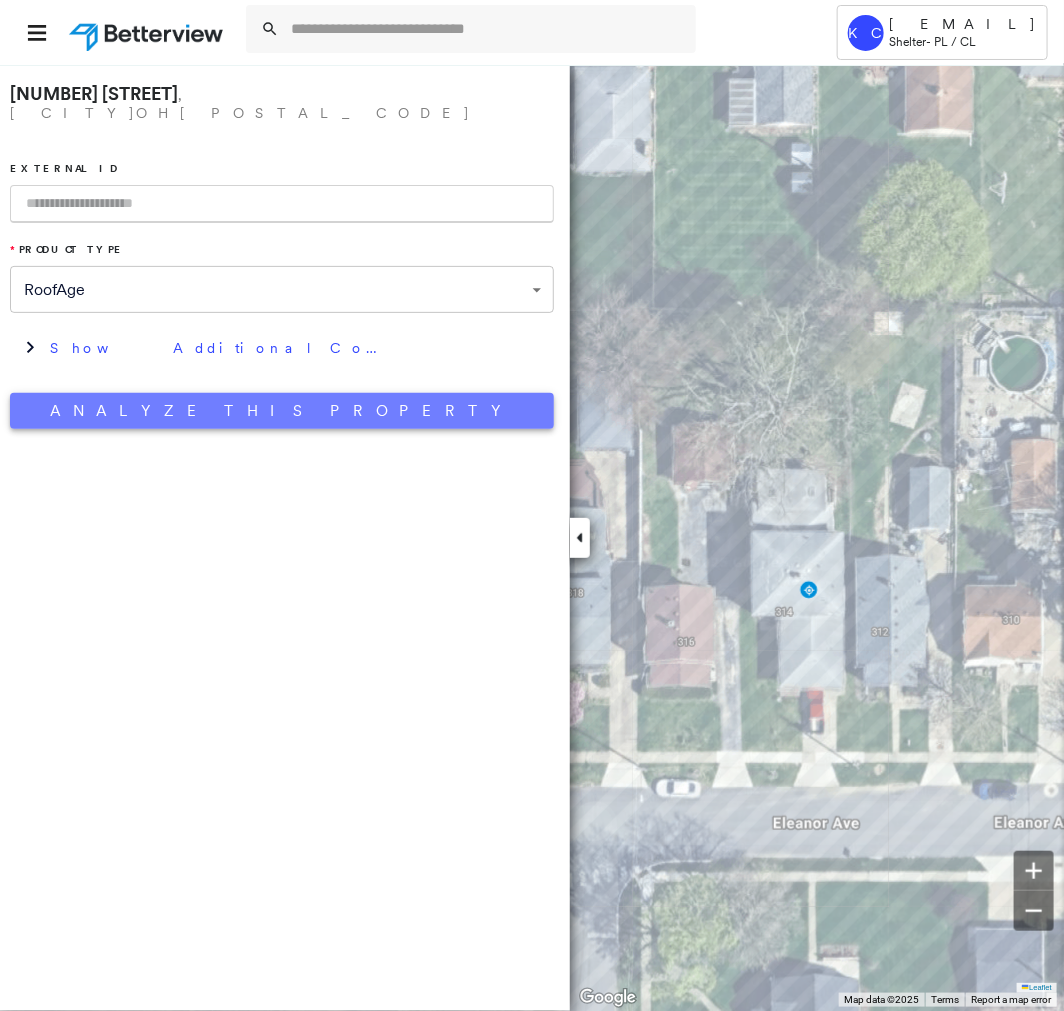 paste on "**********" 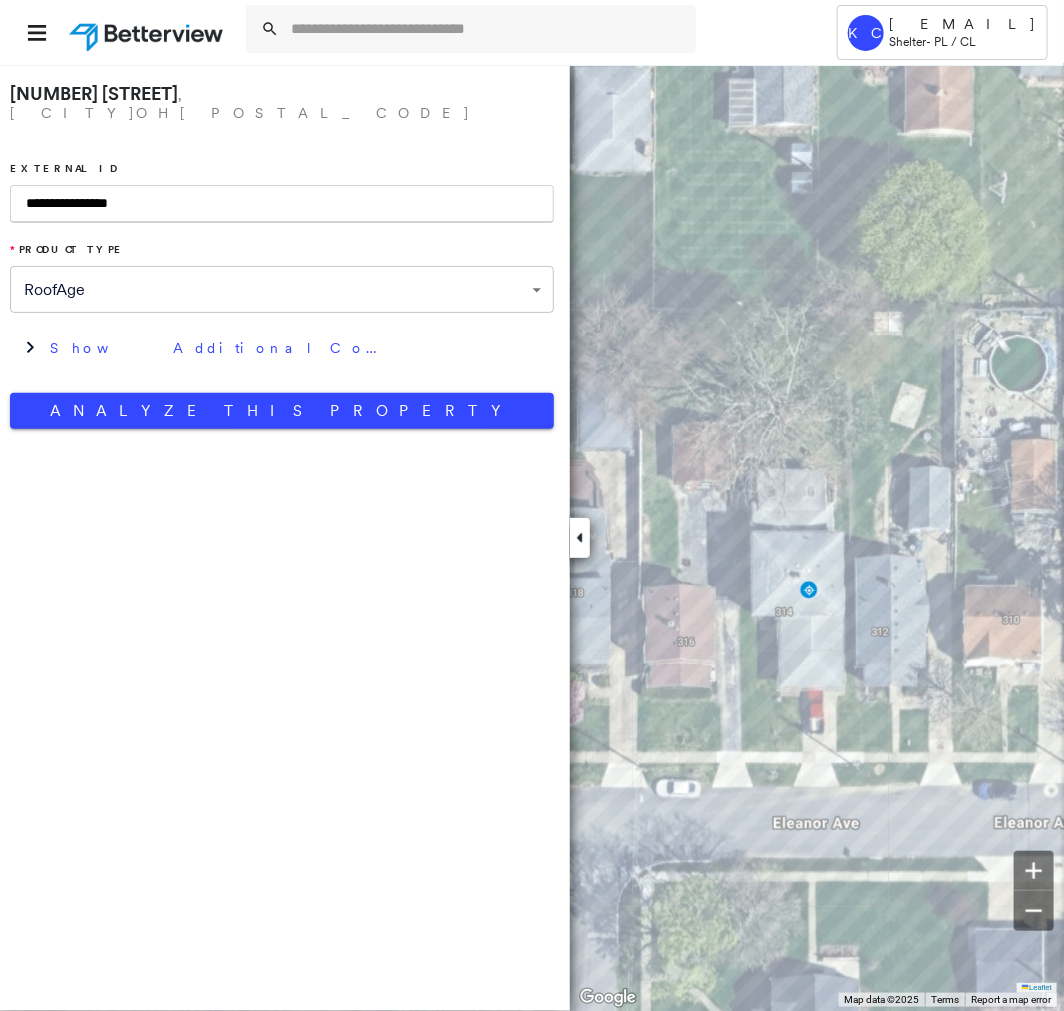 type on "**********" 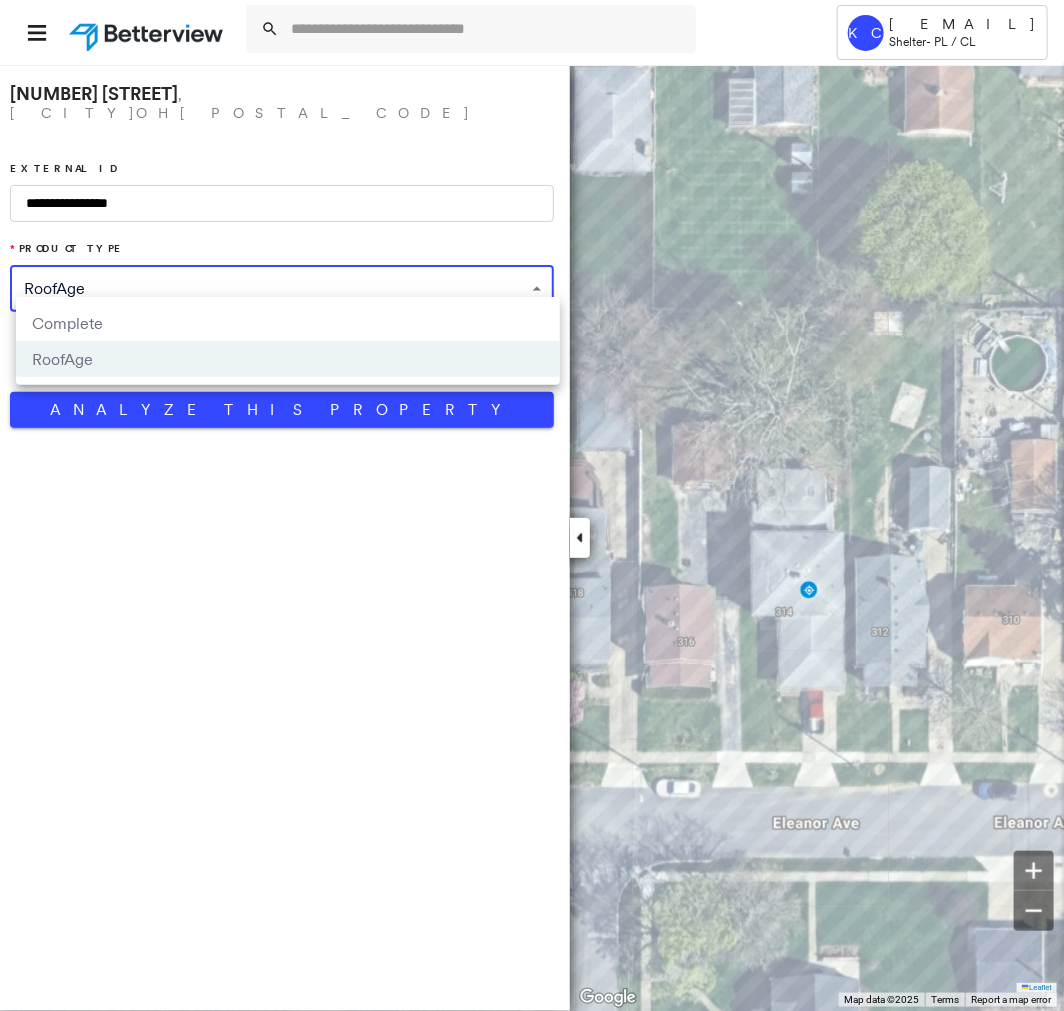 click on "Complete" at bounding box center (288, 323) 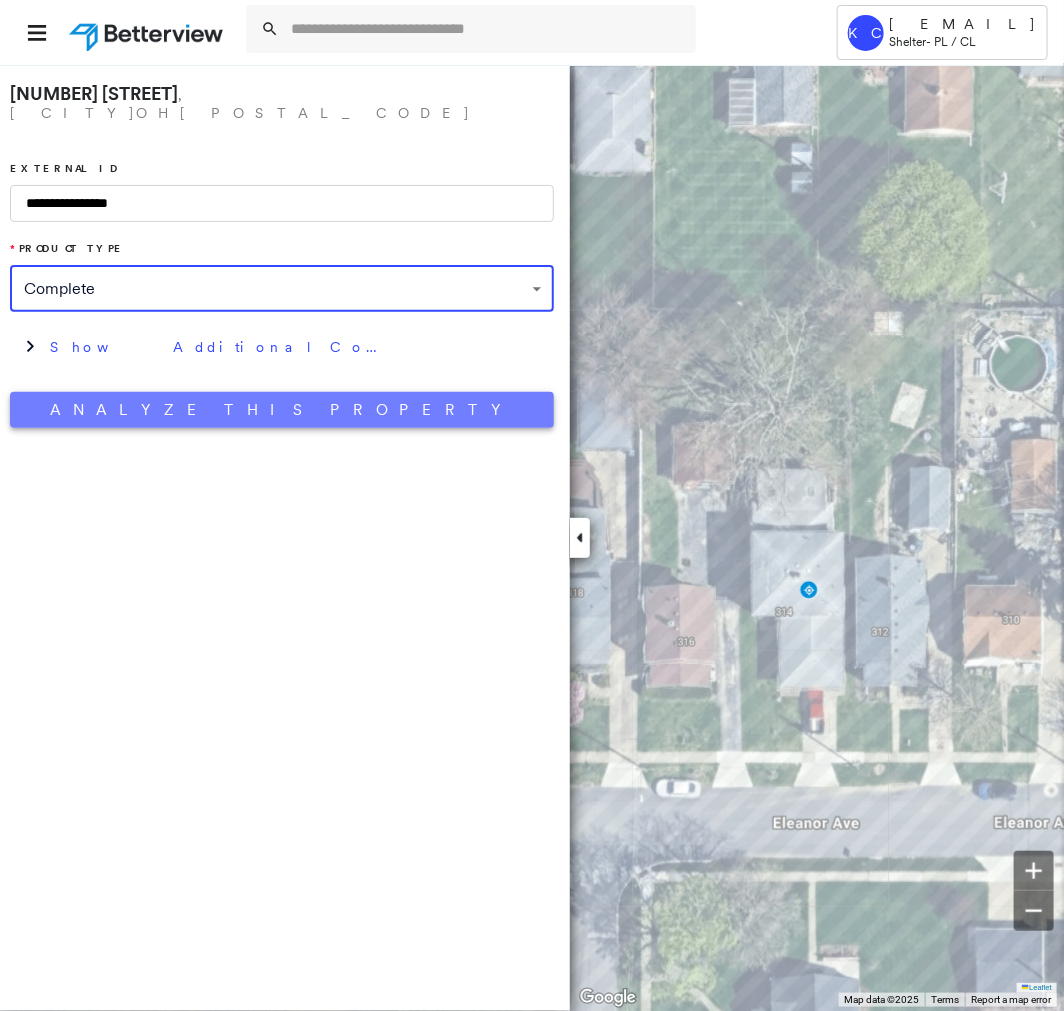 click on "Analyze This Property" at bounding box center (282, 410) 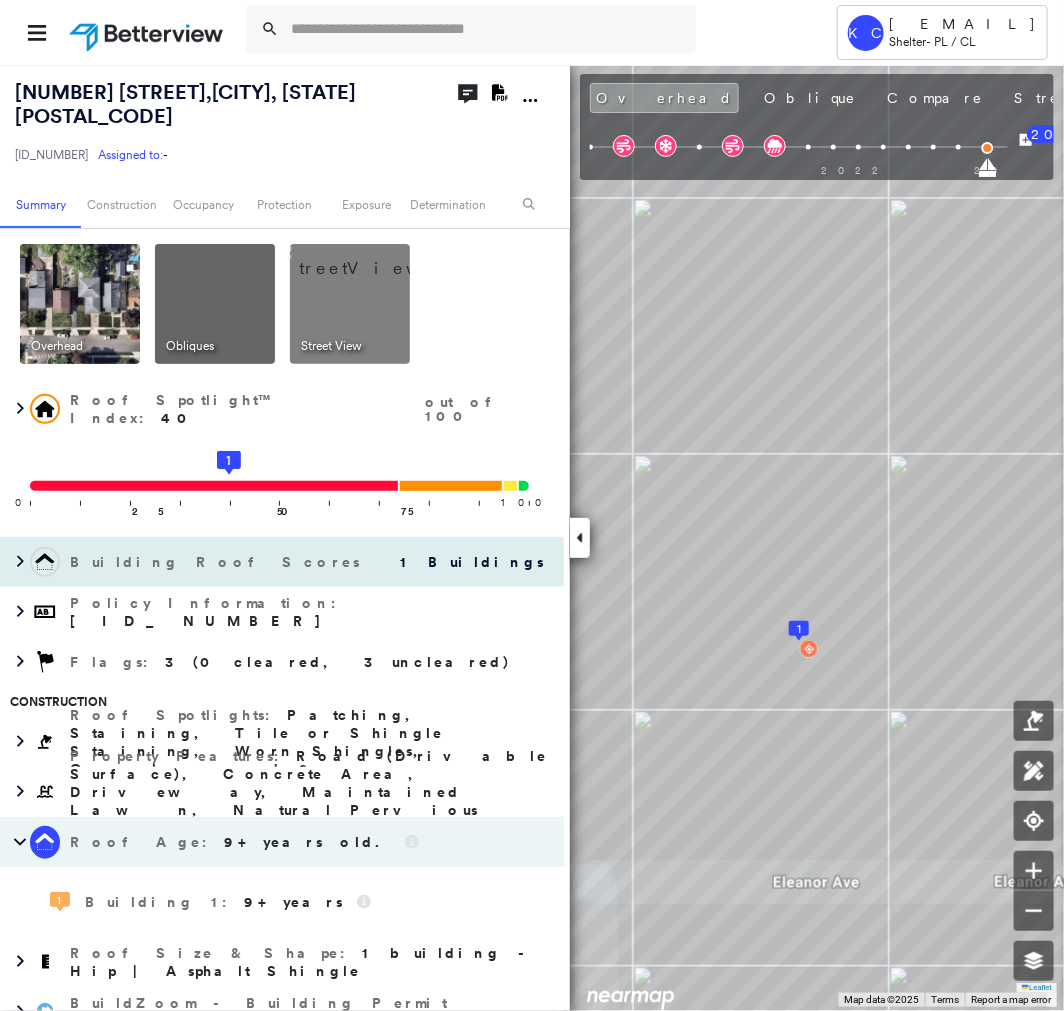 click on "1 Buildings" at bounding box center (464, 562) 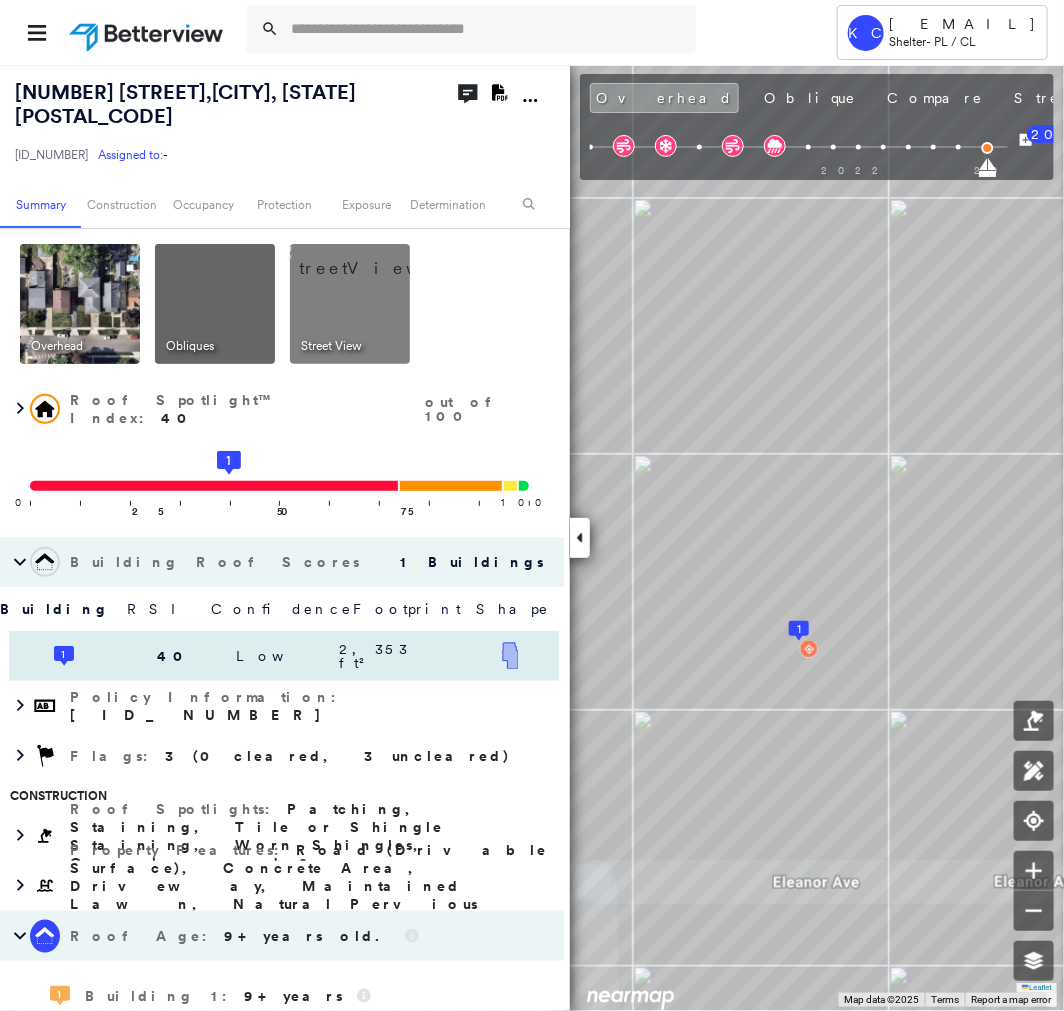 click on "1 40 Low 2,353 ft²" at bounding box center (284, 656) 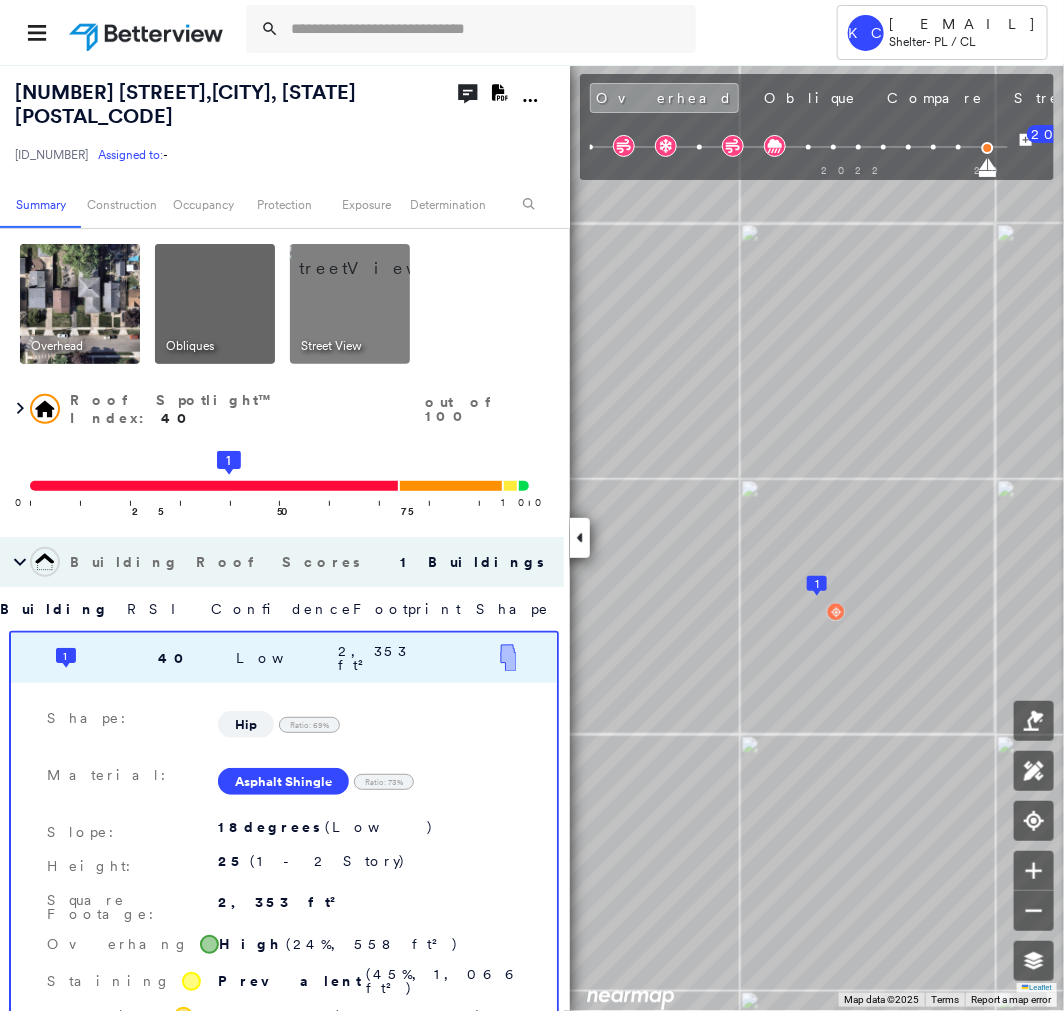 click on "1 40 Low 2,353 ft²" at bounding box center [284, 658] 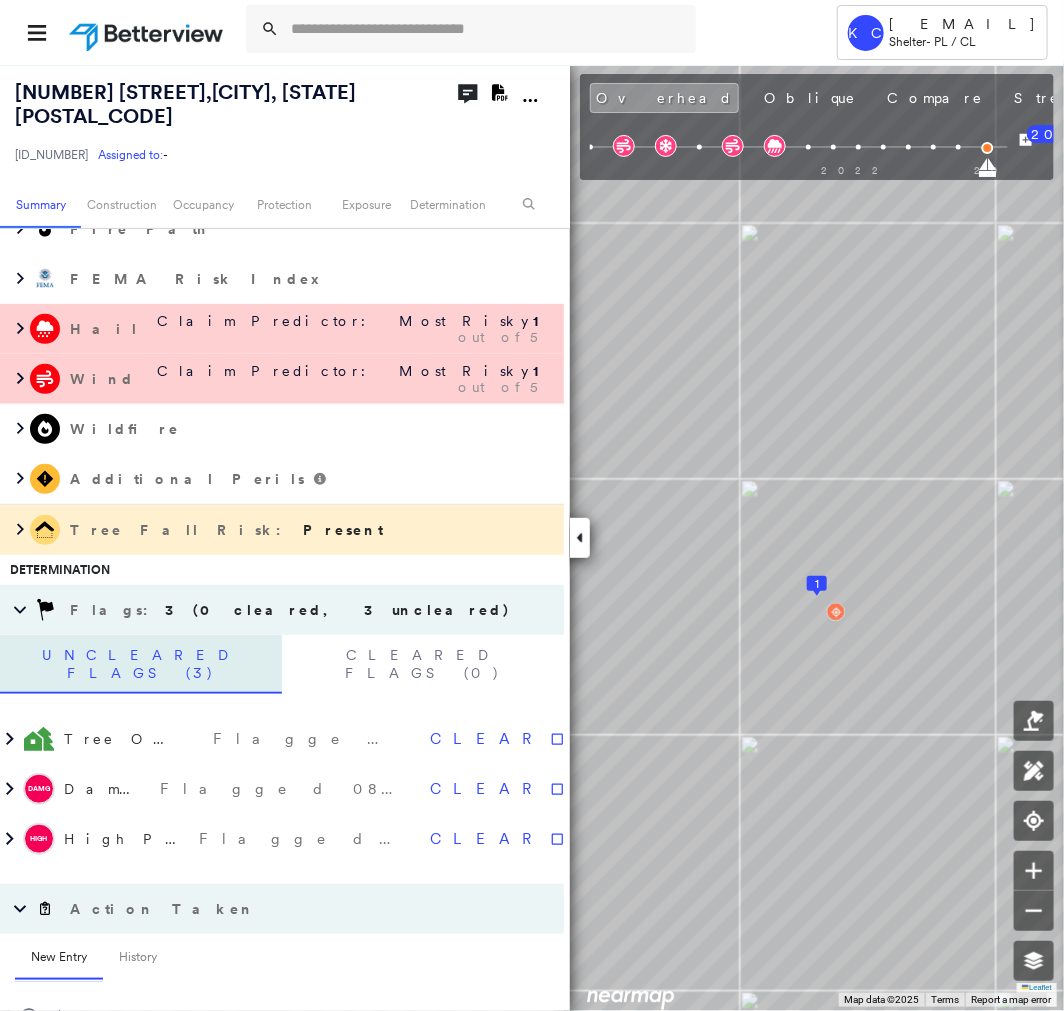 scroll, scrollTop: 1333, scrollLeft: 0, axis: vertical 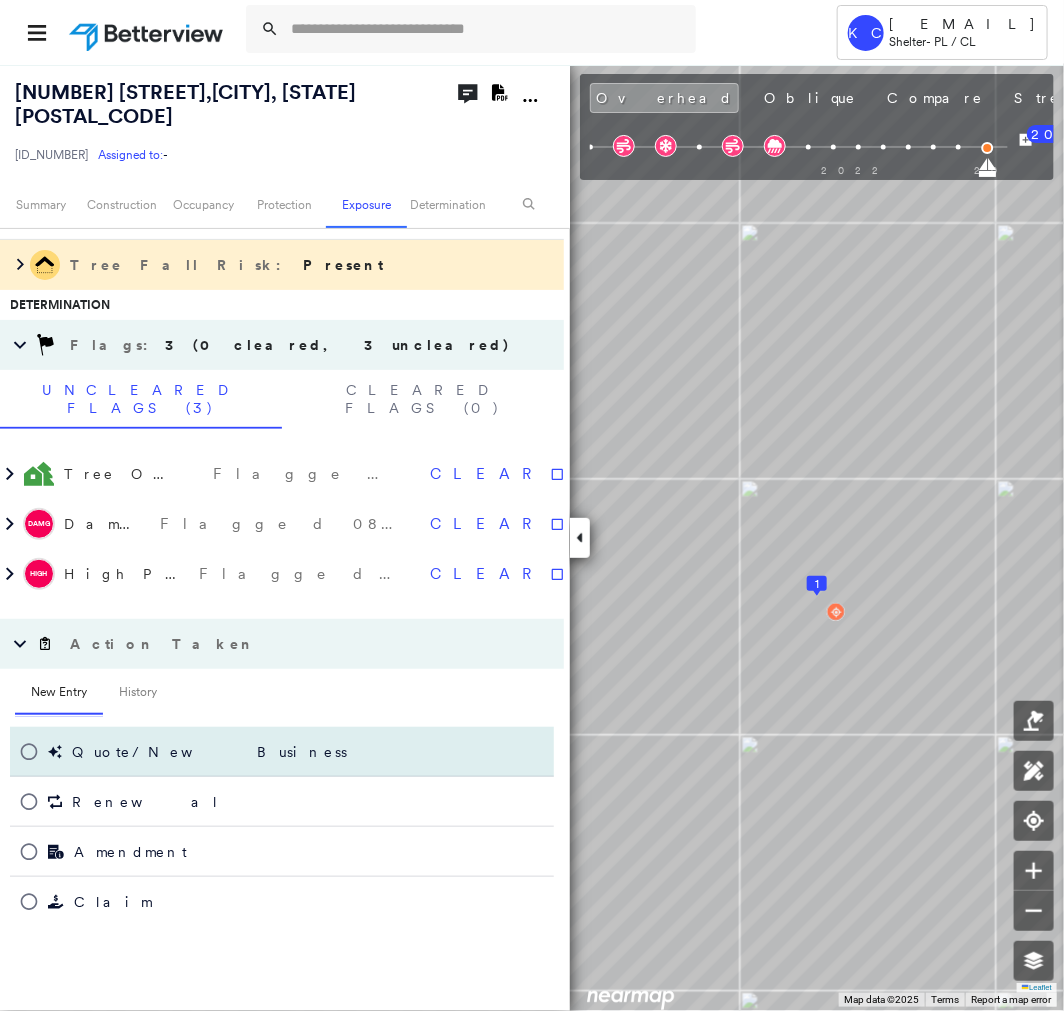 click on "Quote/New Business" at bounding box center (209, 752) 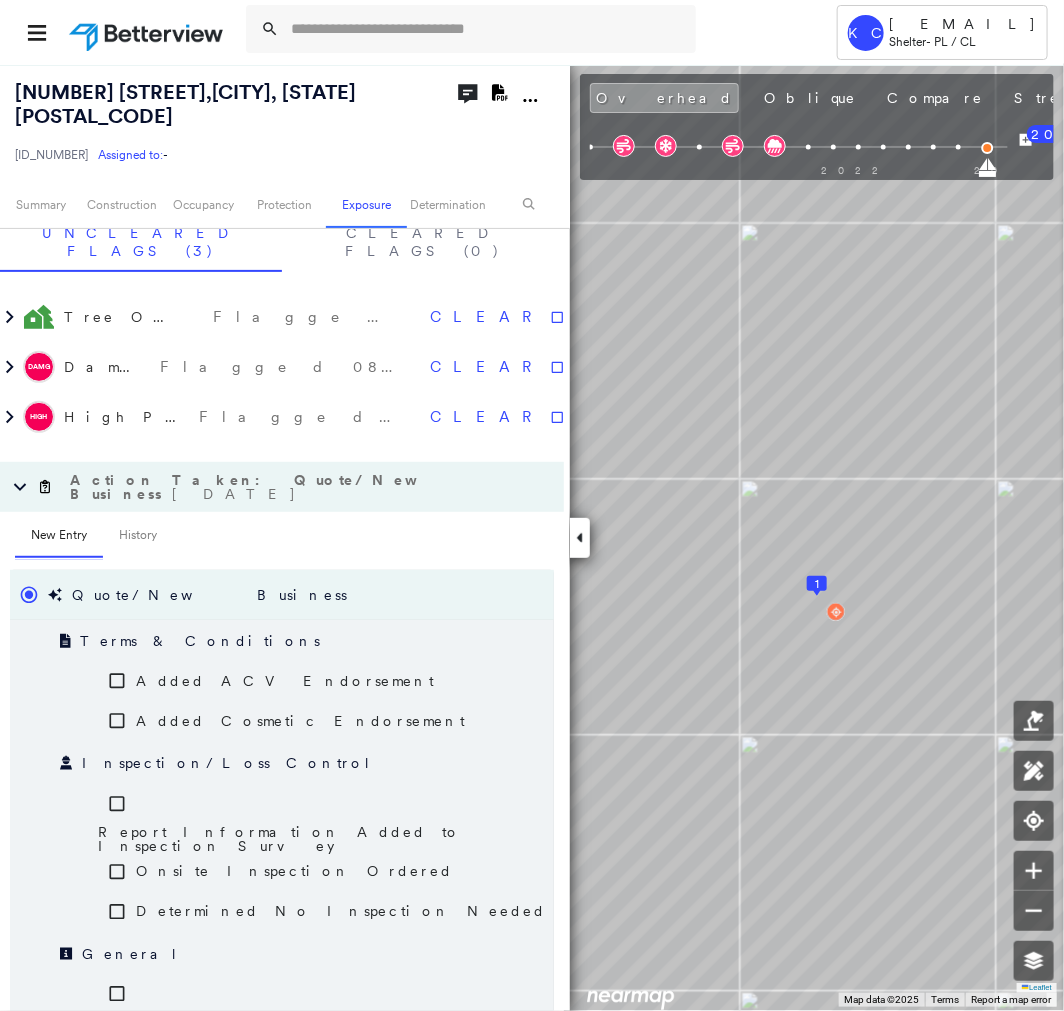scroll, scrollTop: 1666, scrollLeft: 0, axis: vertical 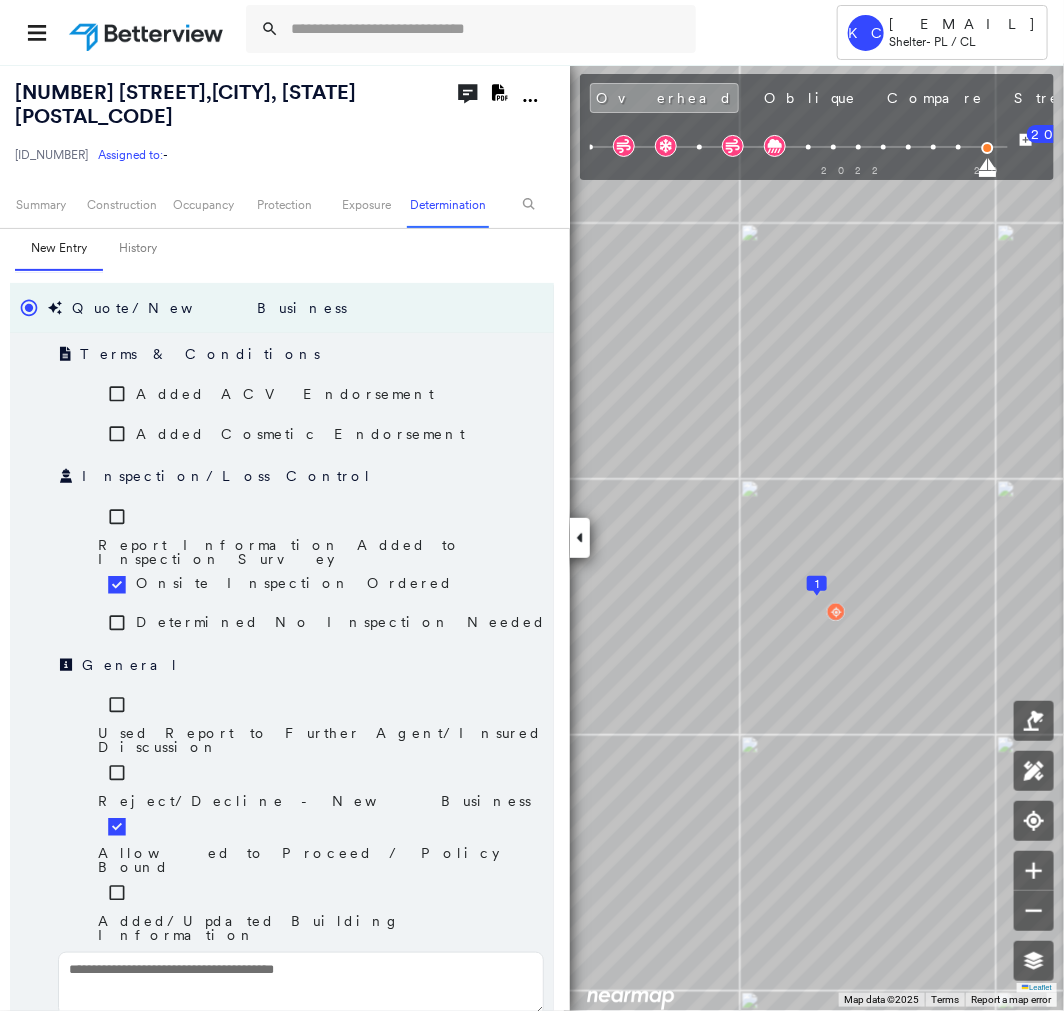 click on "Save" at bounding box center (447, 1065) 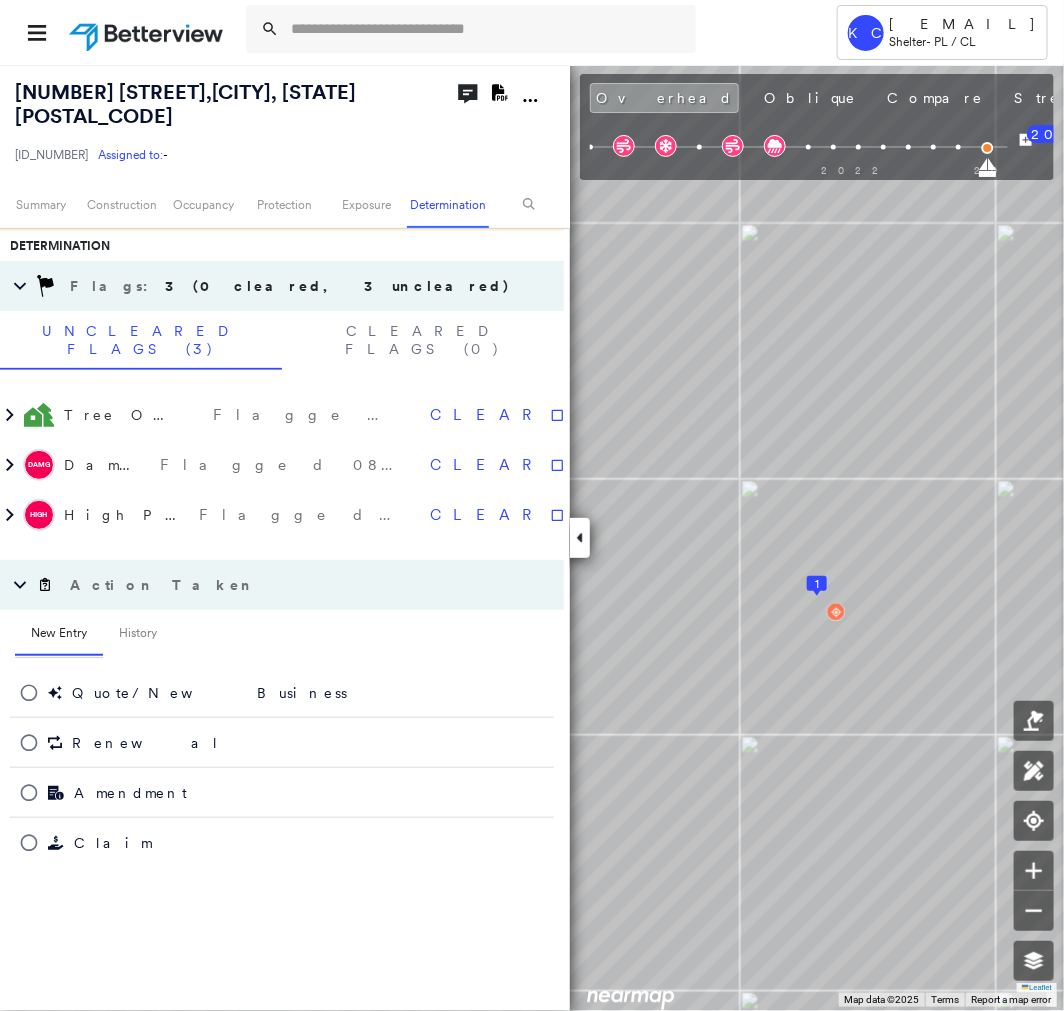 scroll, scrollTop: 1386, scrollLeft: 0, axis: vertical 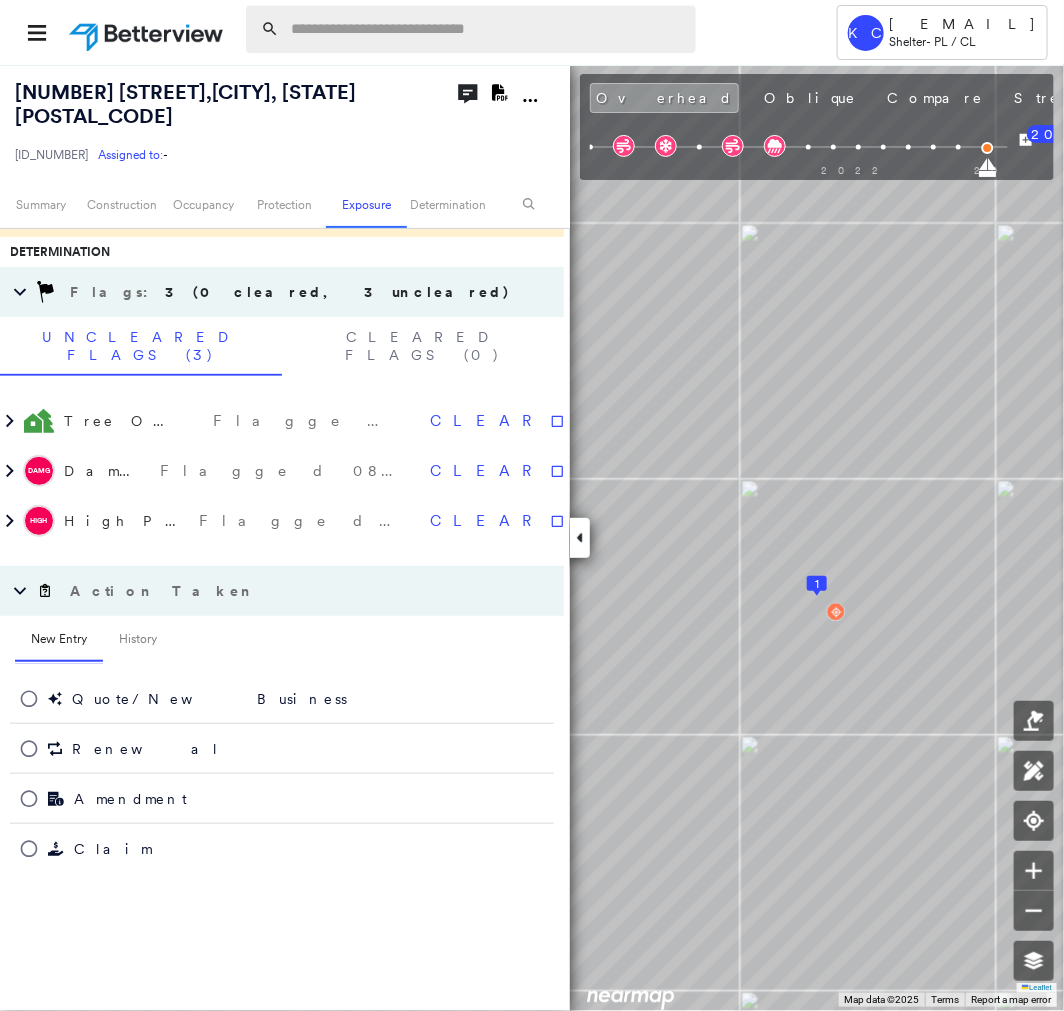 click at bounding box center (487, 29) 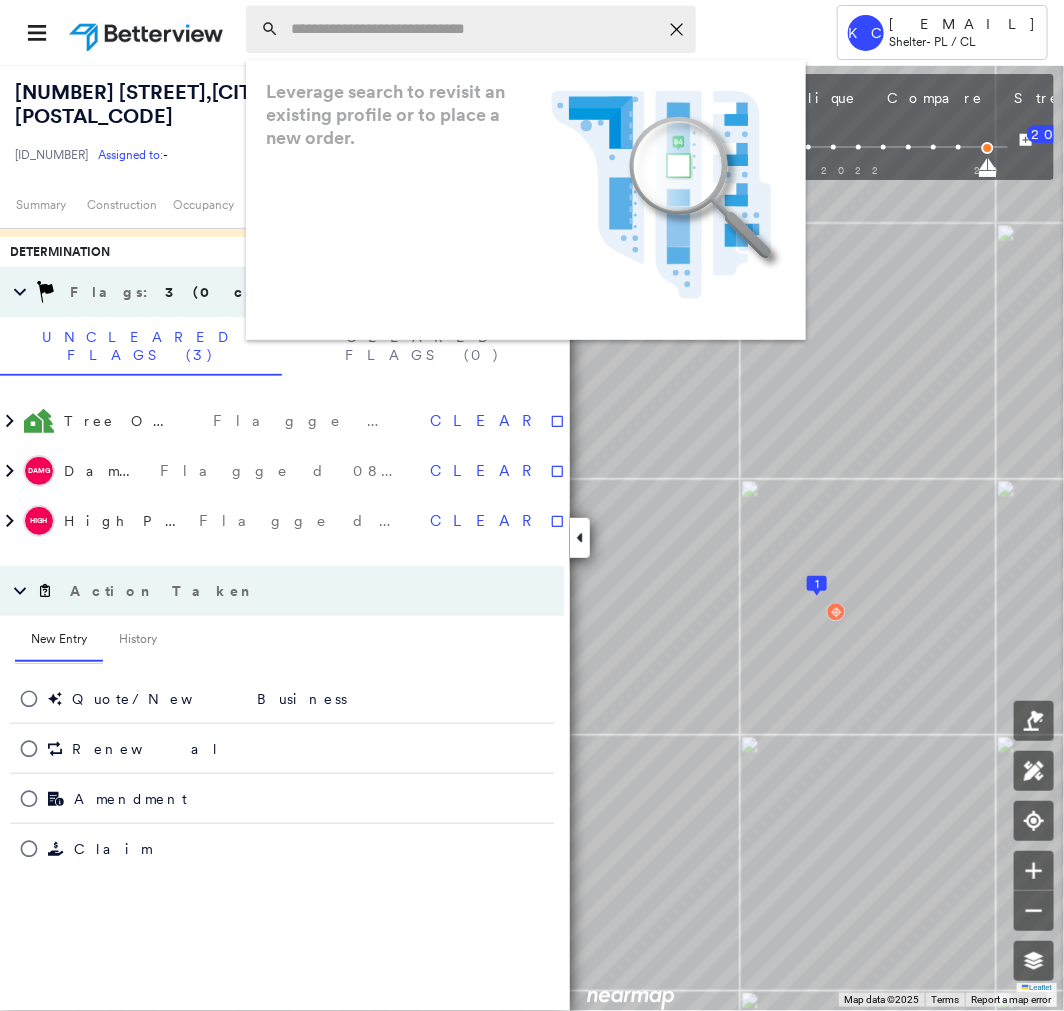 paste on "**********" 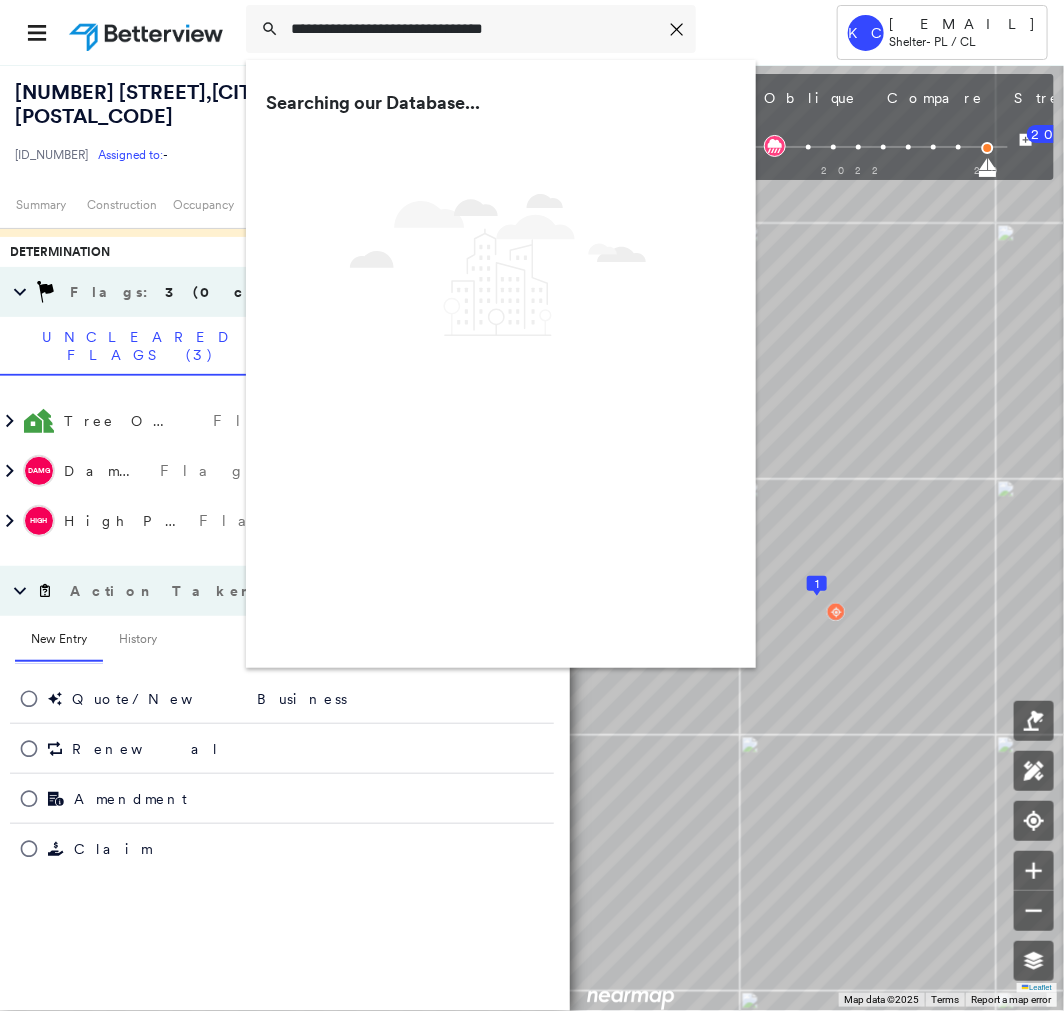 type on "**********" 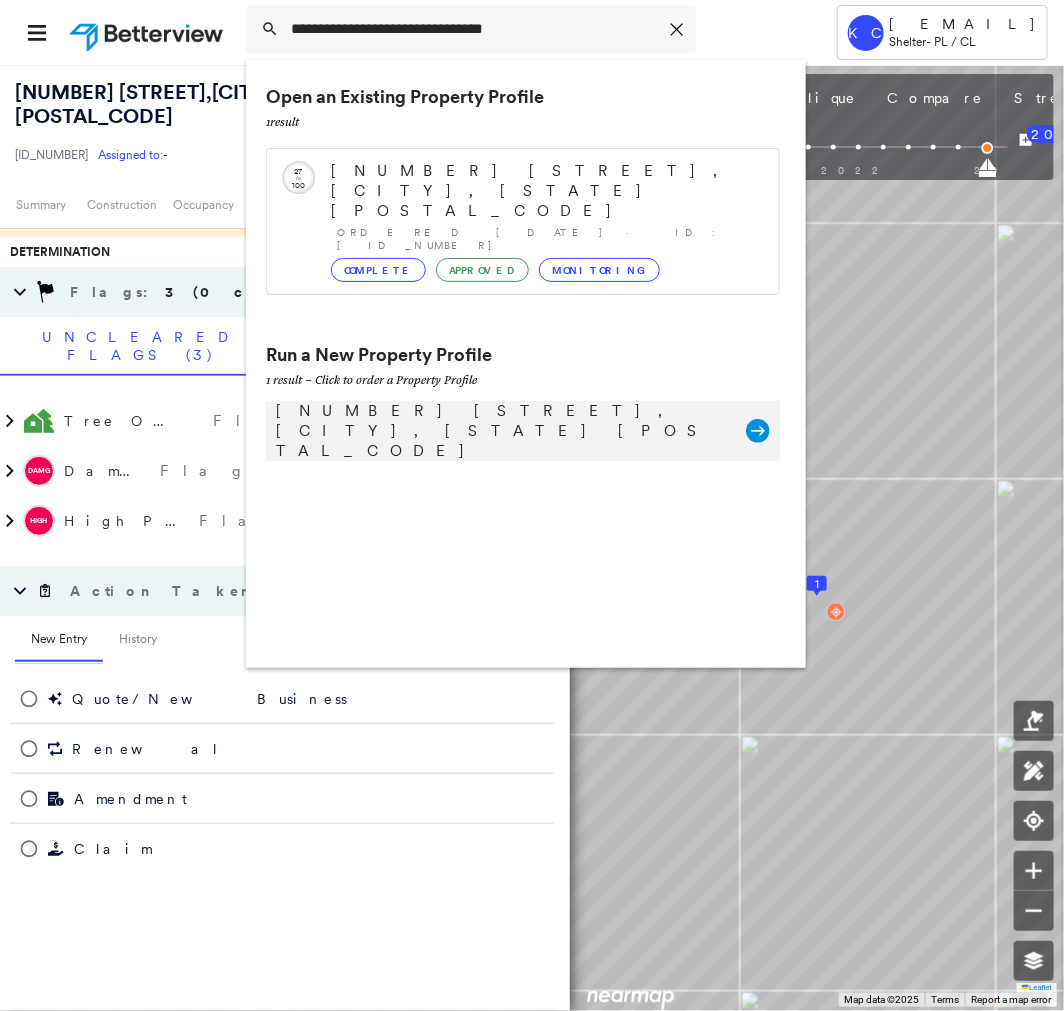 click on "[NUMBER] [STREET], [CITY], [STATE] [POSTAL_CODE] Group Created with Sketch." at bounding box center (523, 431) 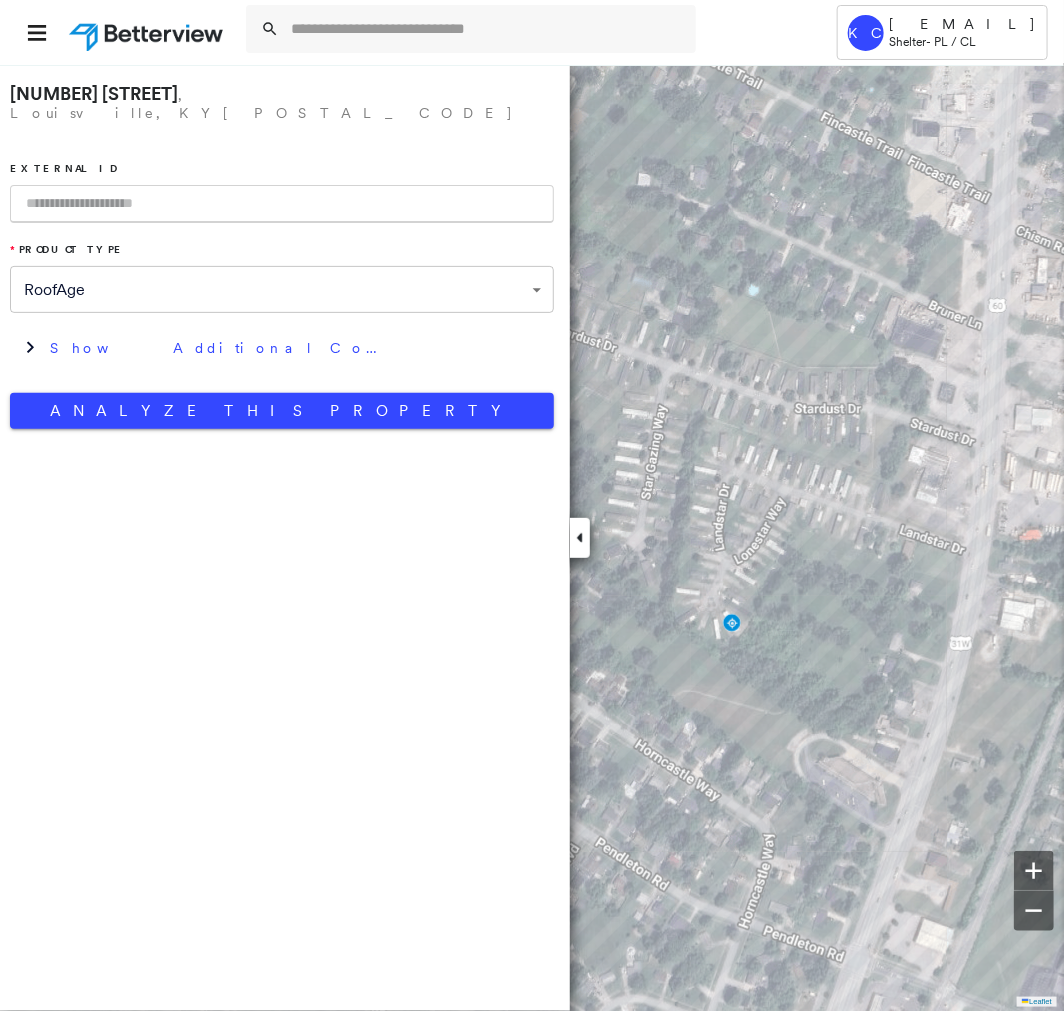 click at bounding box center (282, 204) 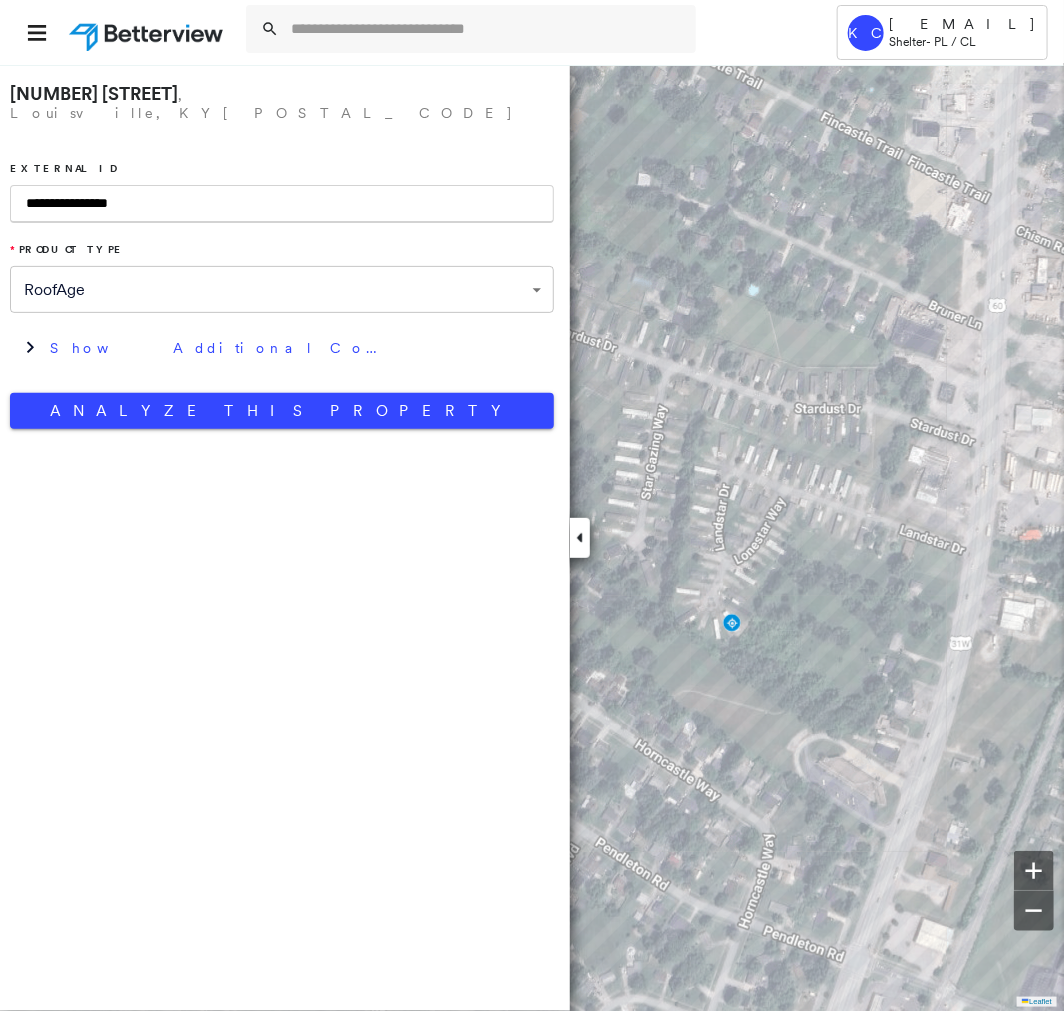 type on "**********" 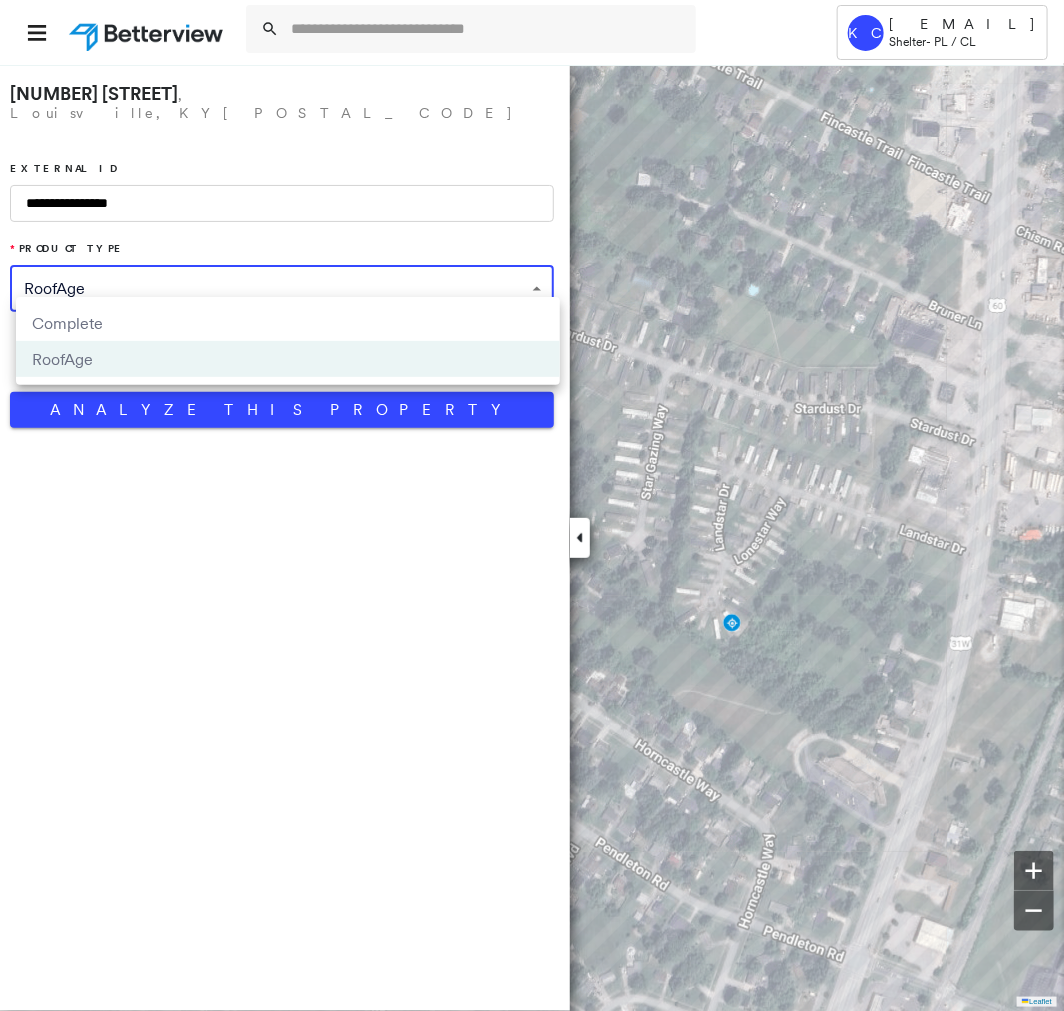 click on "Complete" at bounding box center [288, 323] 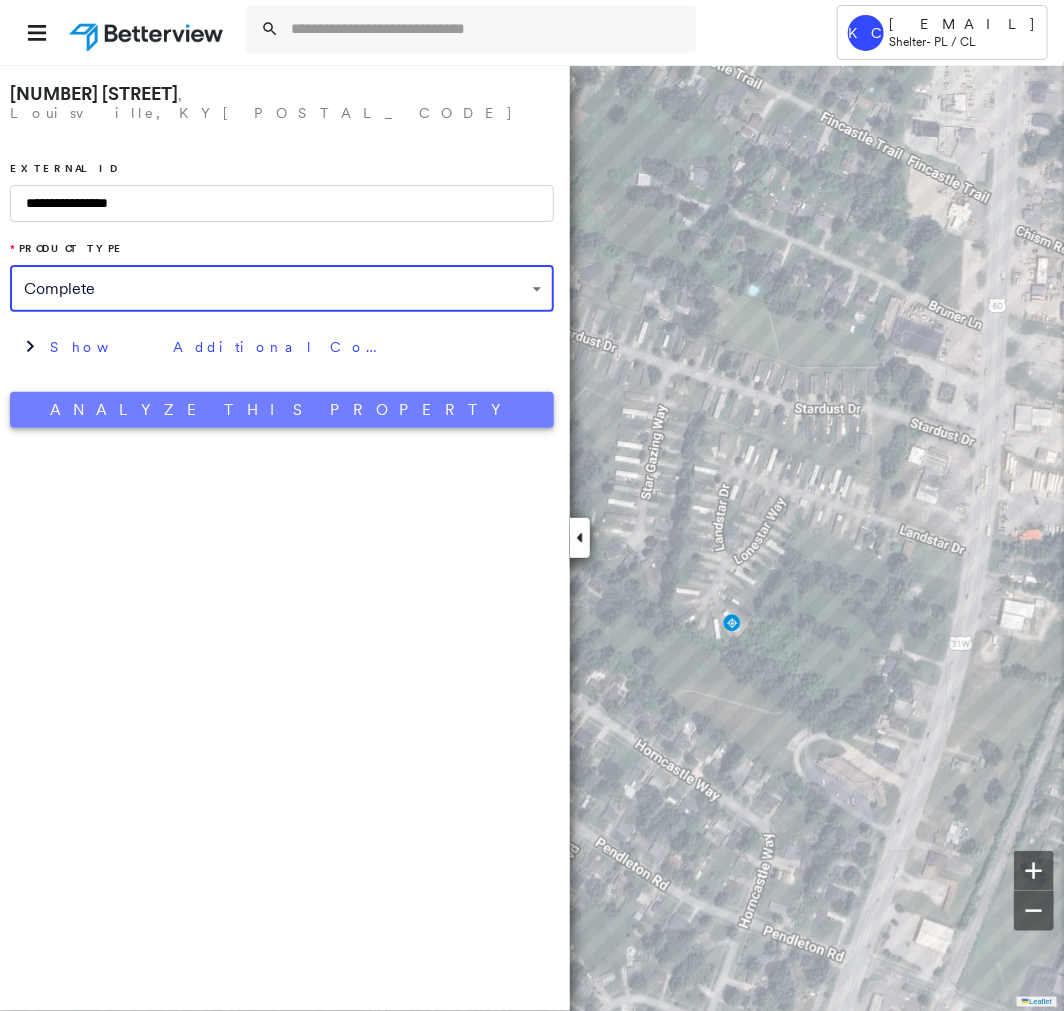 drag, startPoint x: 157, startPoint y: 401, endPoint x: 158, endPoint y: 377, distance: 24.020824 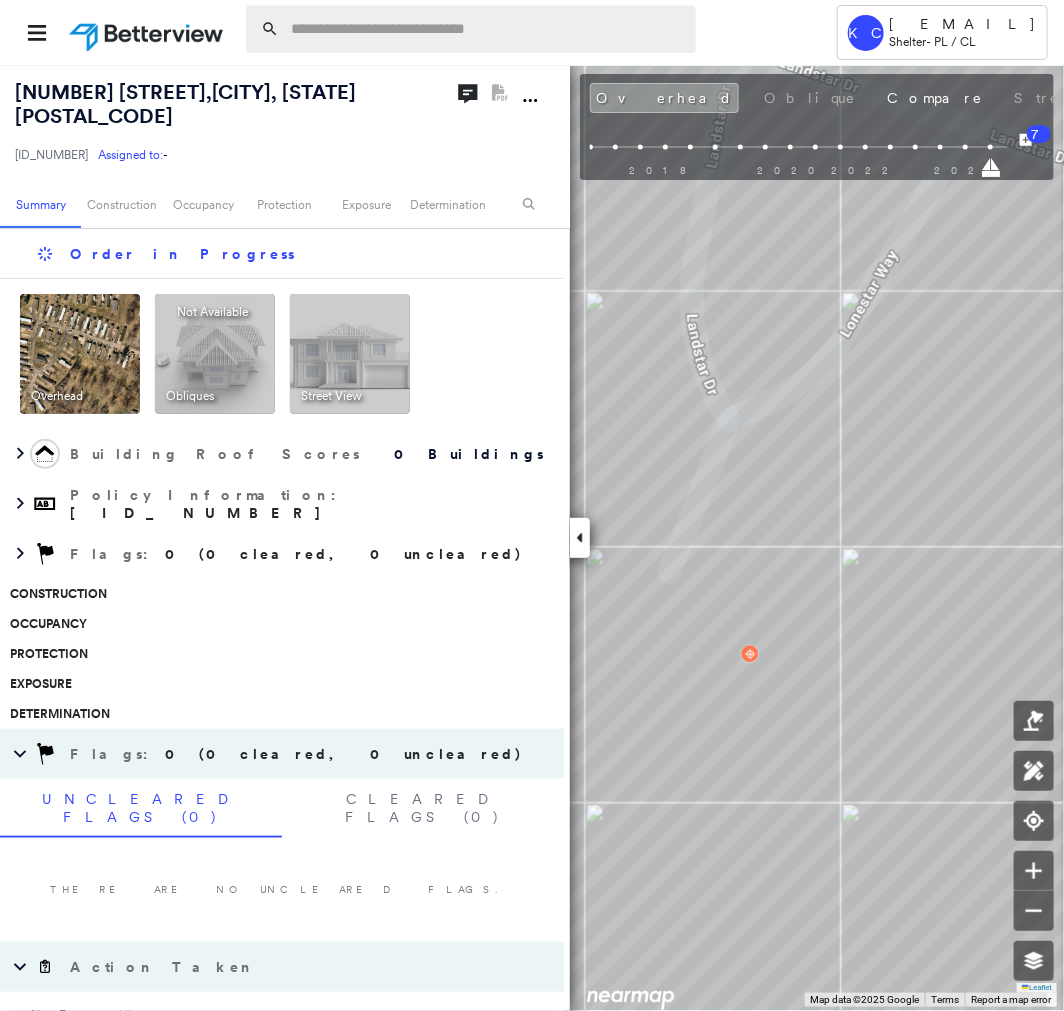 click at bounding box center (487, 29) 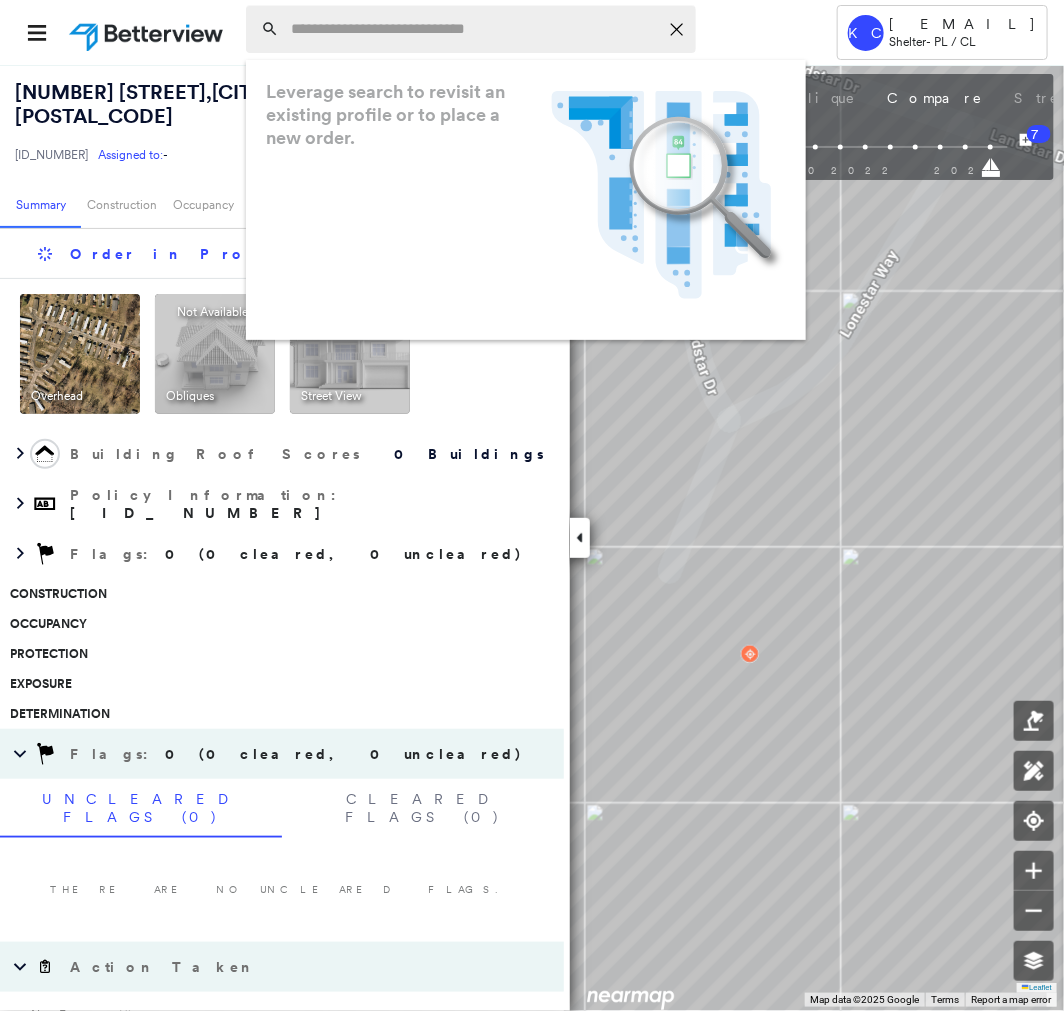 paste on "**********" 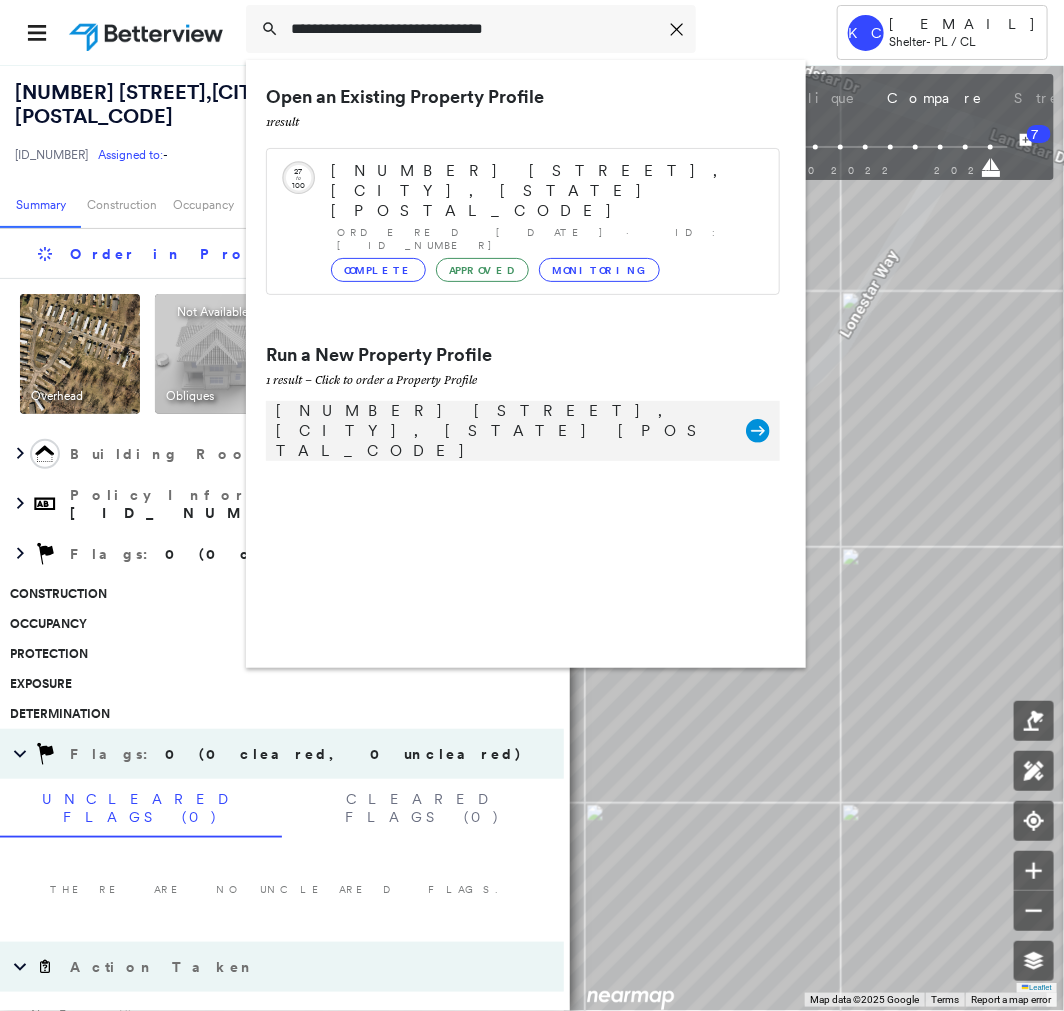 type on "**********" 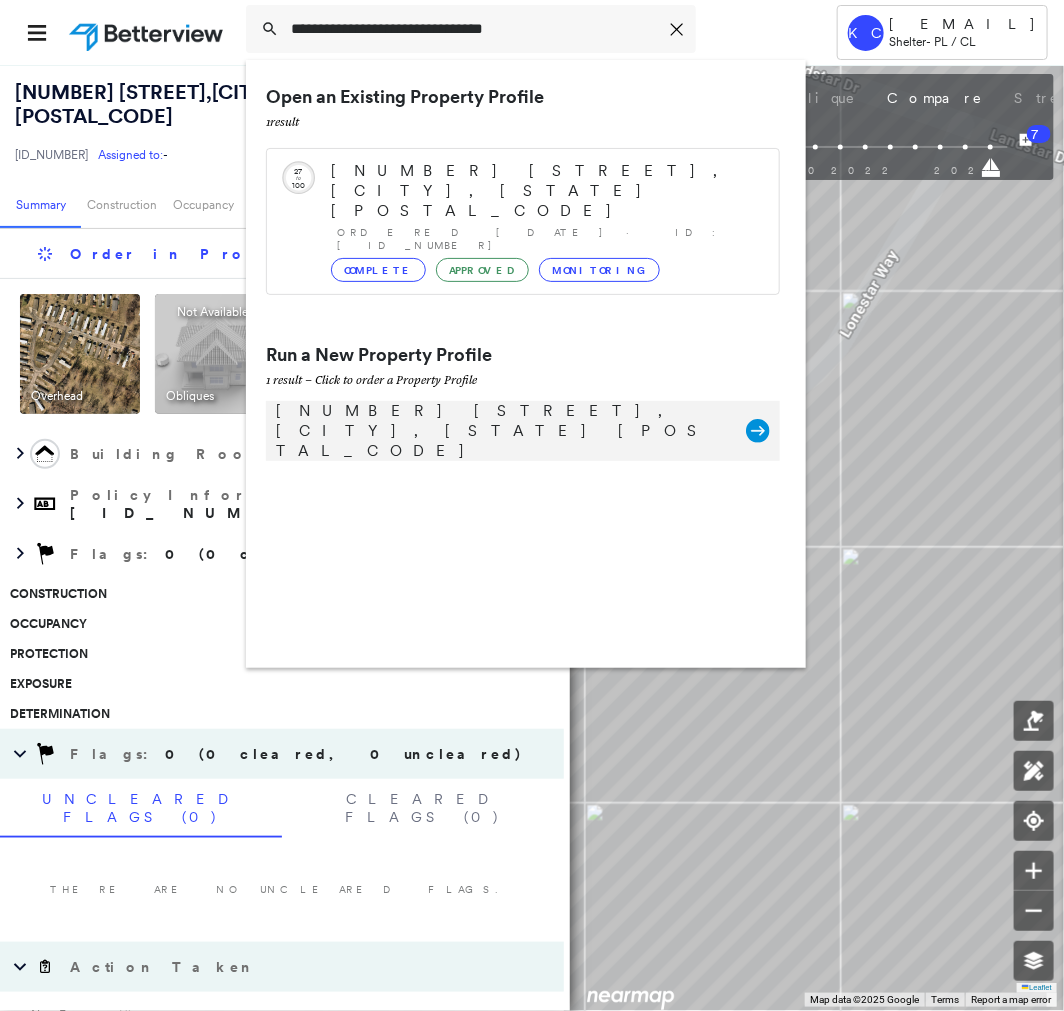click on "[NUMBER] [STREET], [CITY], [STATE] [POSTAL_CODE]" at bounding box center (501, 431) 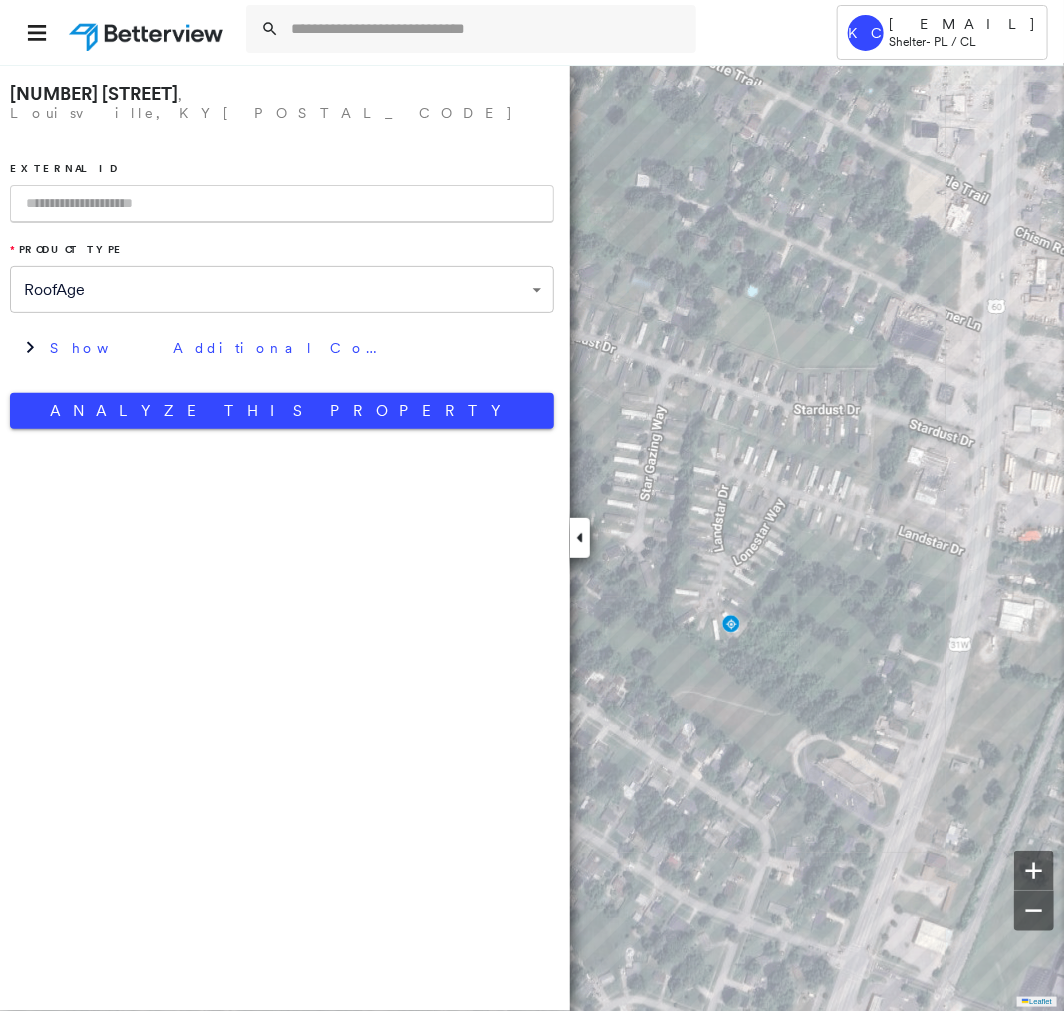 click on "**********" at bounding box center (282, 251) 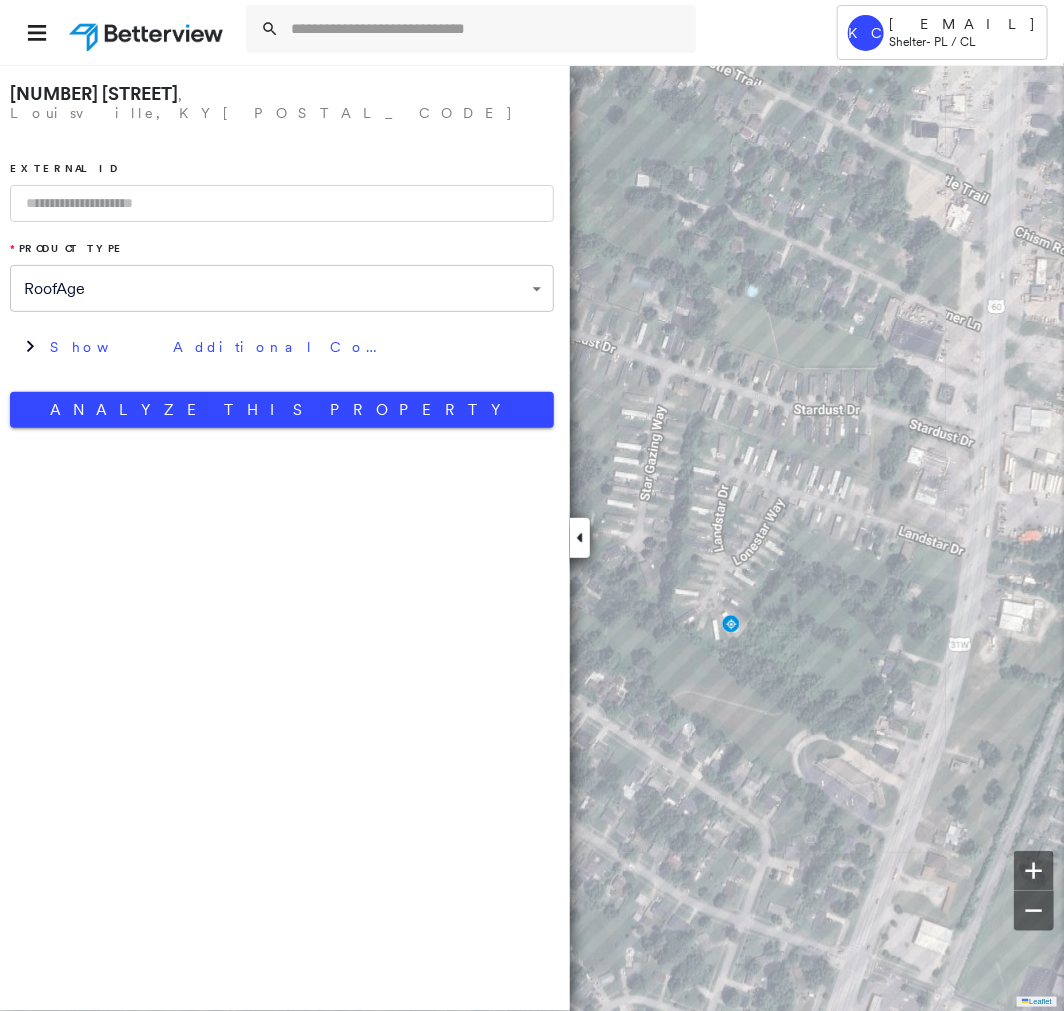 click at bounding box center [282, 203] 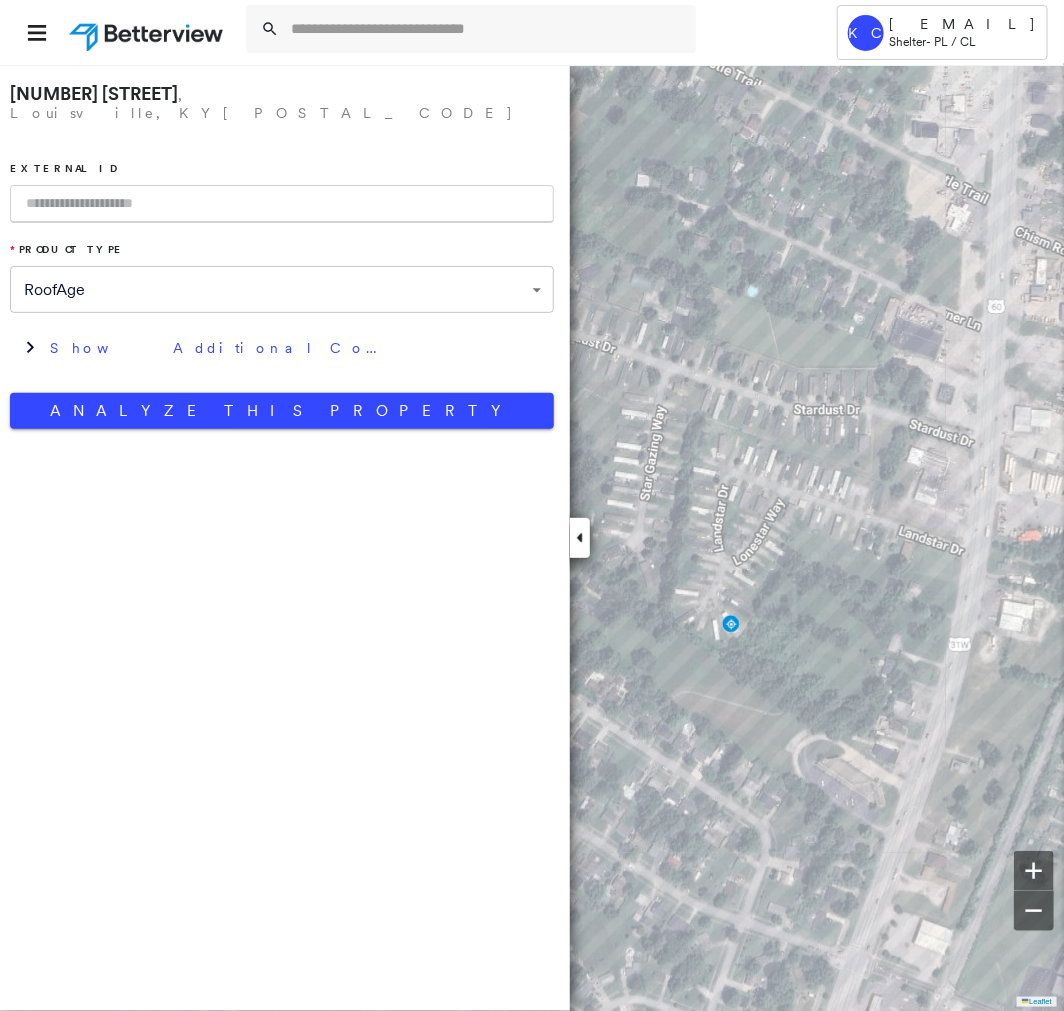 paste on "**********" 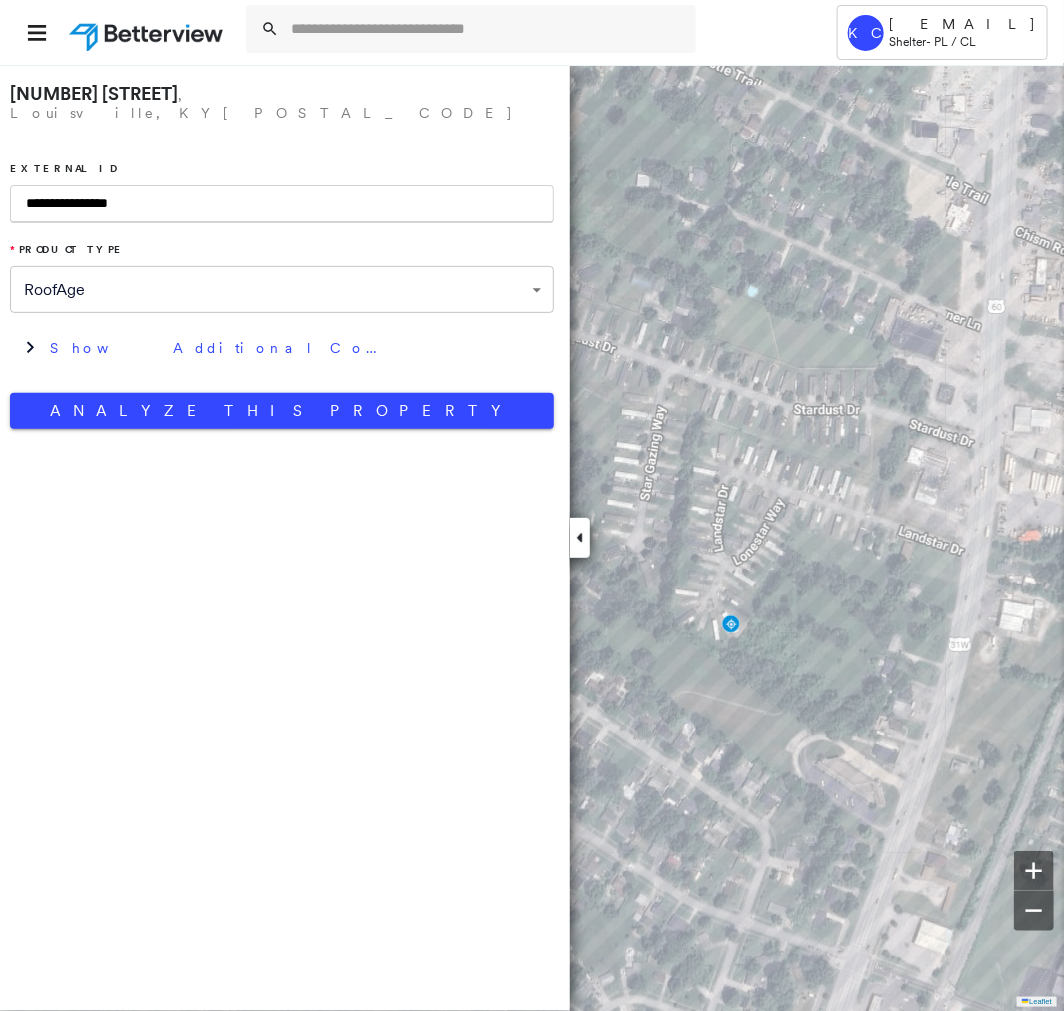 type on "**********" 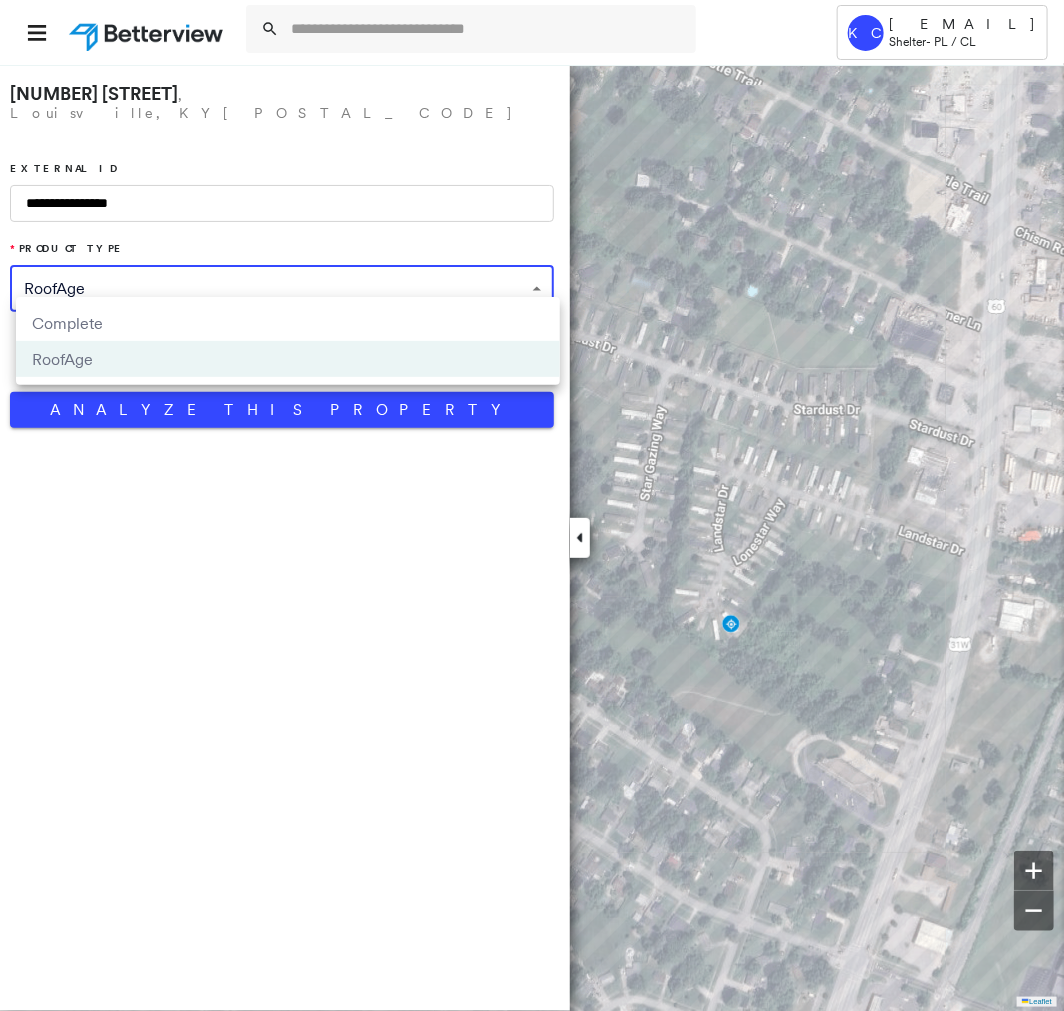 click on "**********" at bounding box center (532, 505) 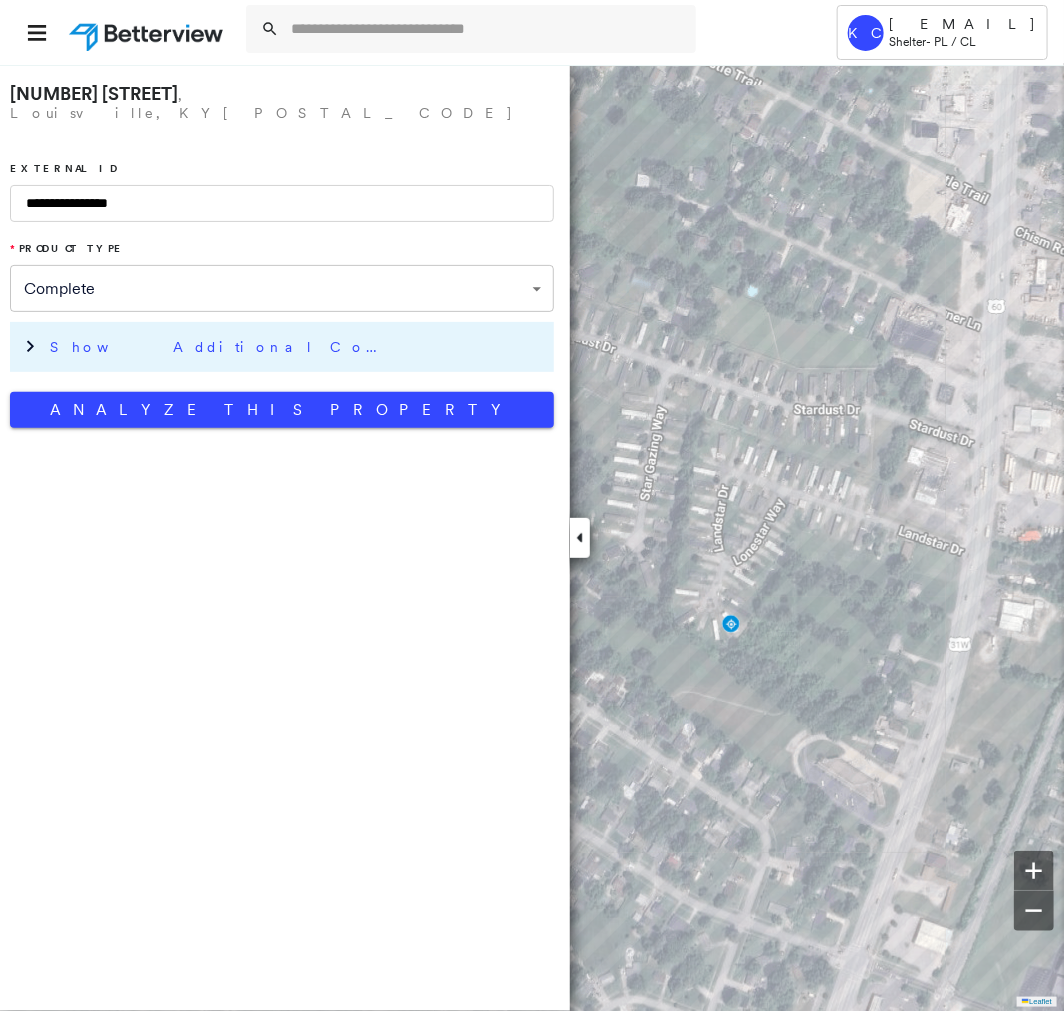 click on "Show Additional Company Data" at bounding box center (220, 347) 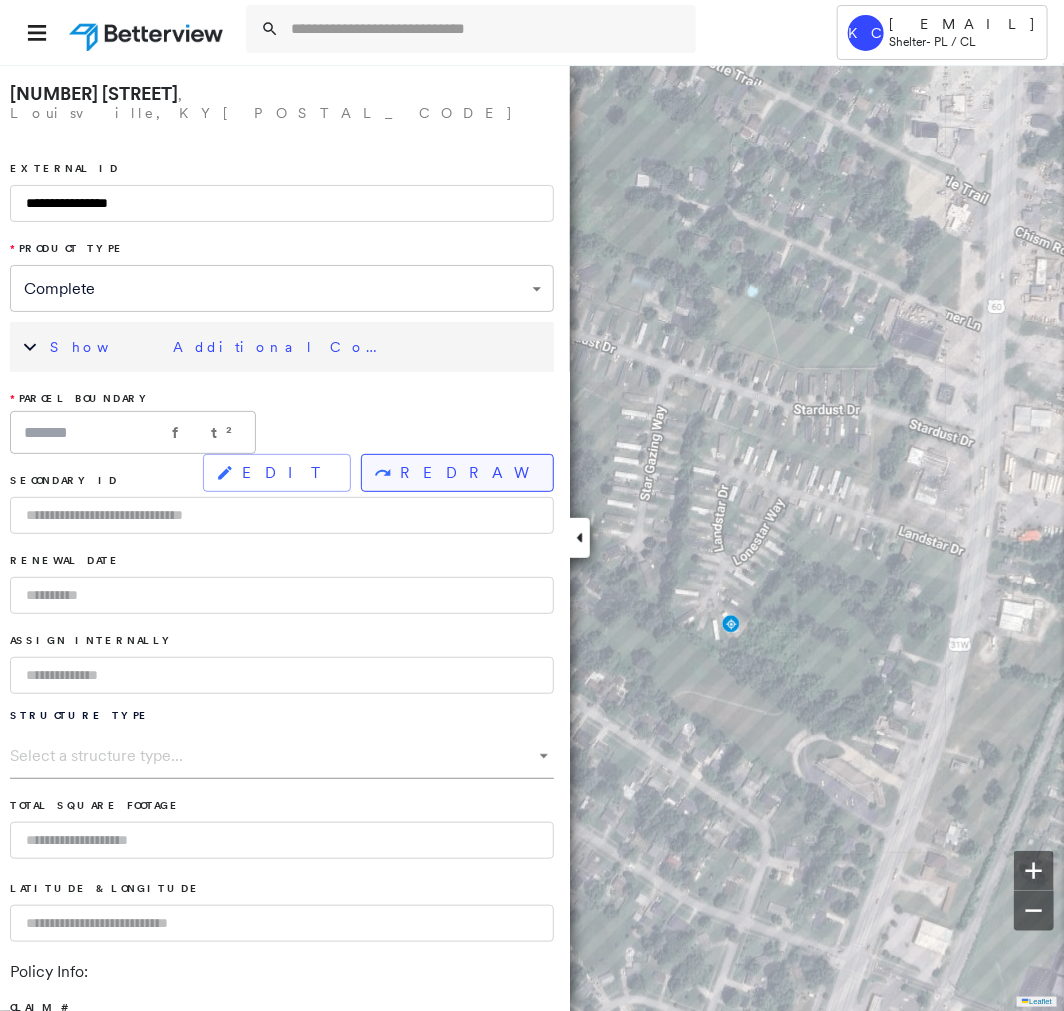 click on "REDRAW" at bounding box center [468, 473] 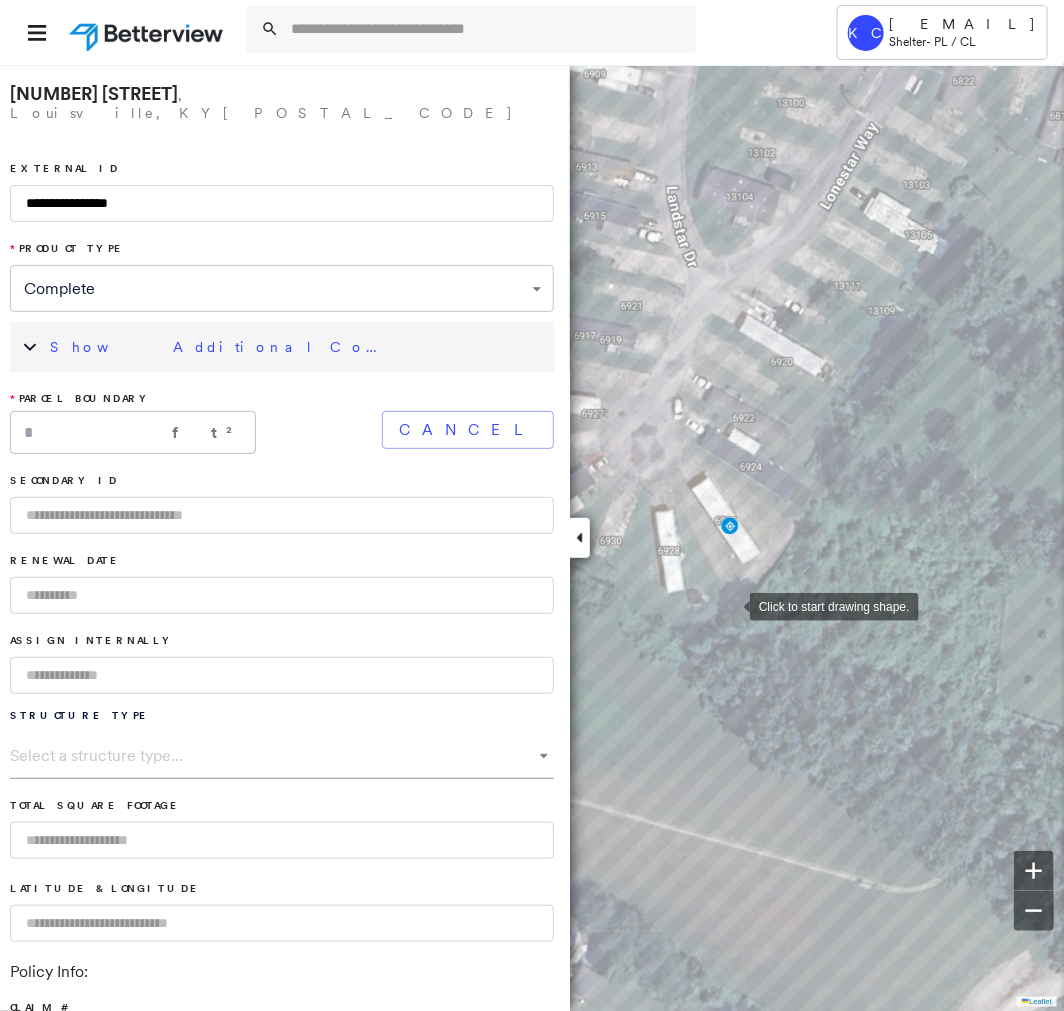 drag, startPoint x: 640, startPoint y: 577, endPoint x: 732, endPoint y: 604, distance: 95.880135 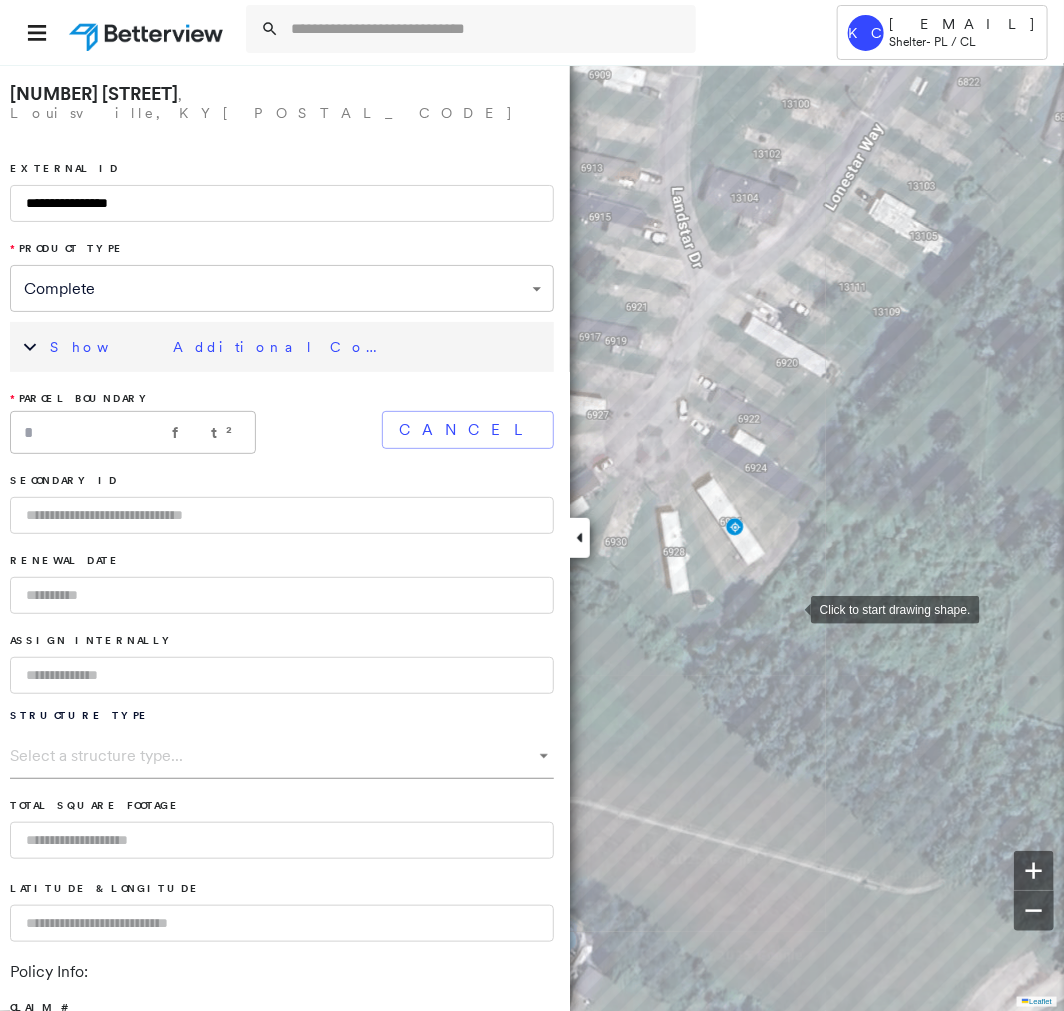 click at bounding box center [791, 608] 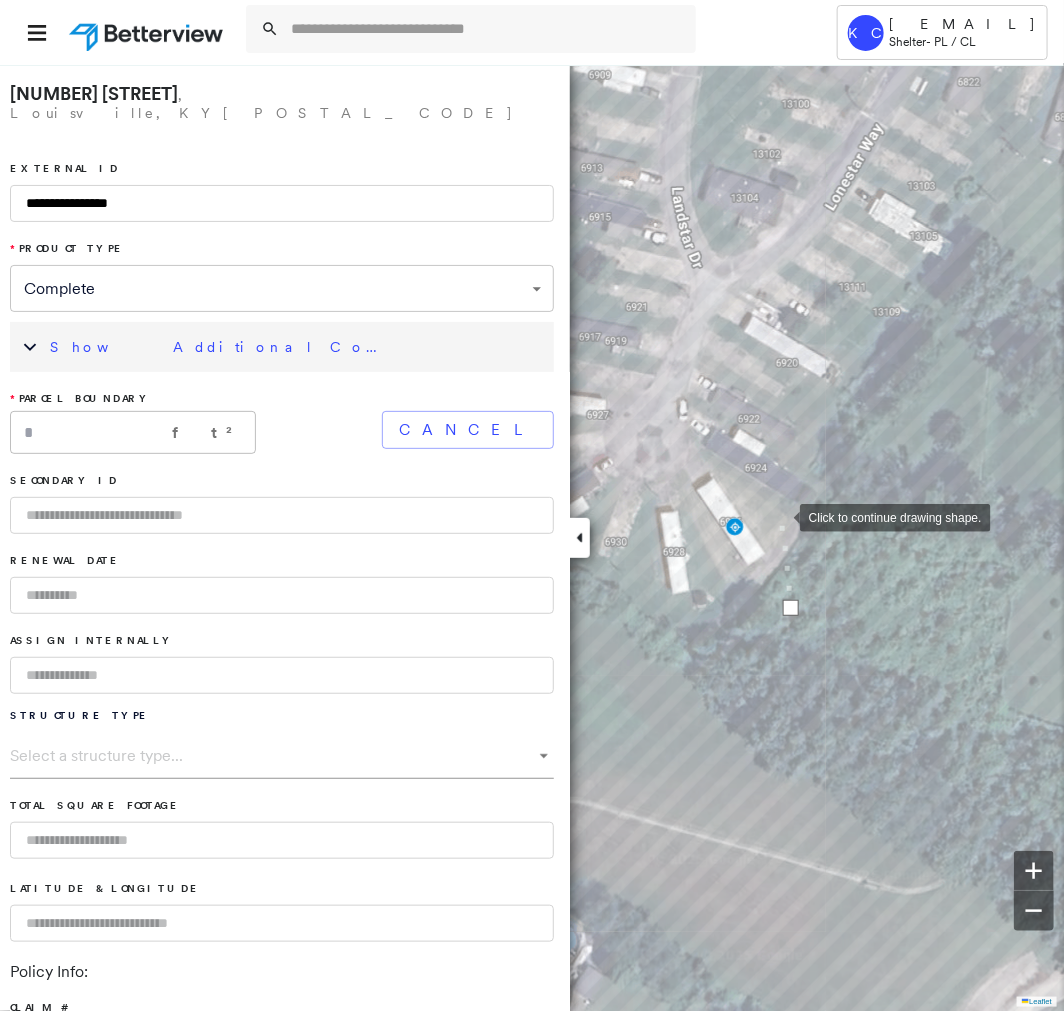 click at bounding box center [780, 516] 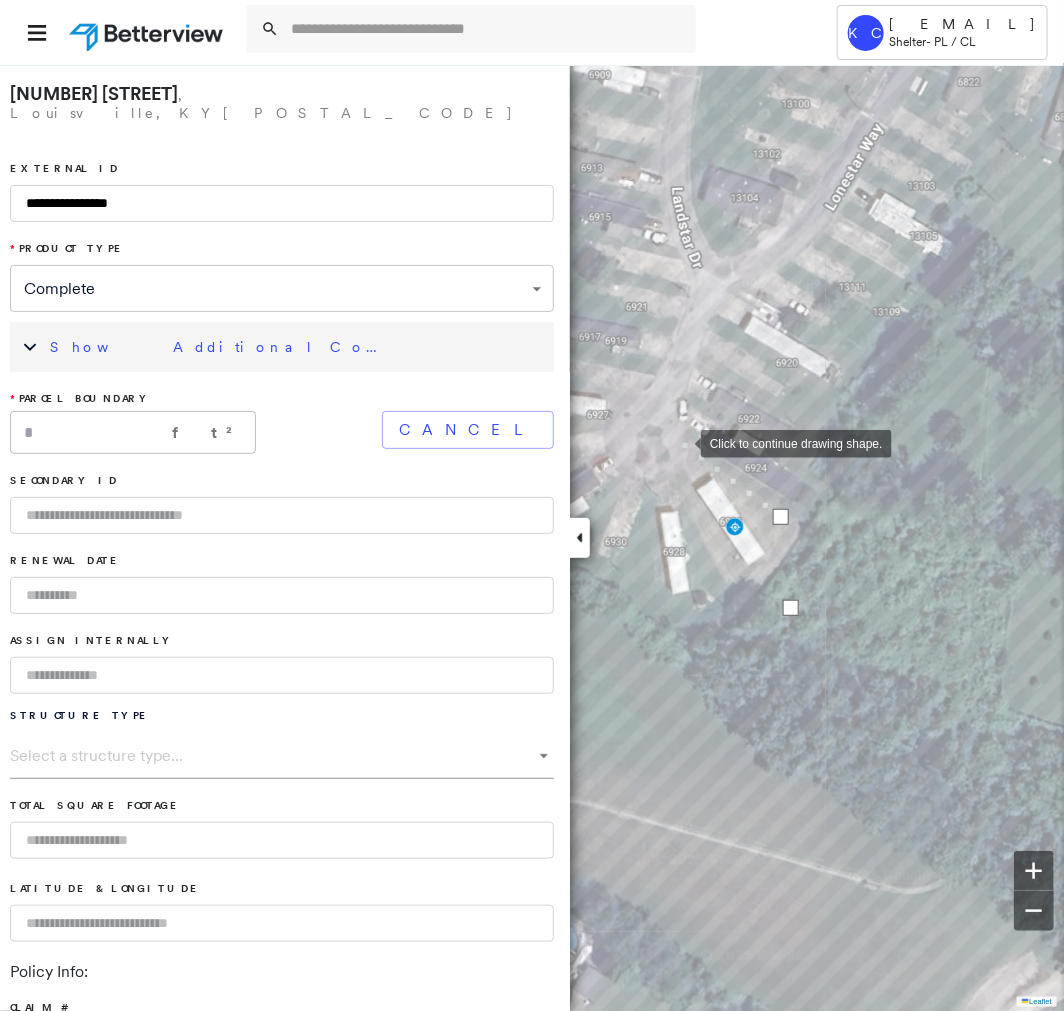 click at bounding box center (681, 442) 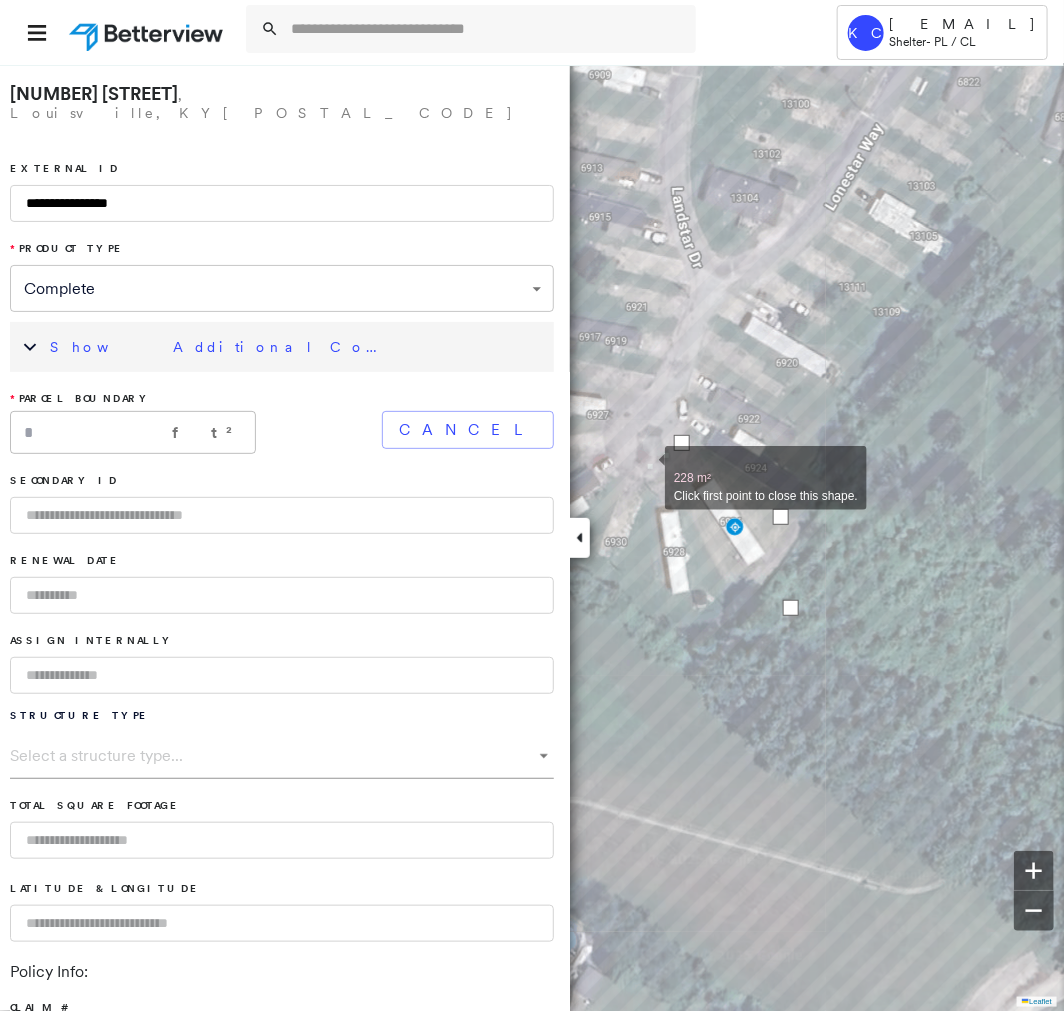 click at bounding box center (645, 467) 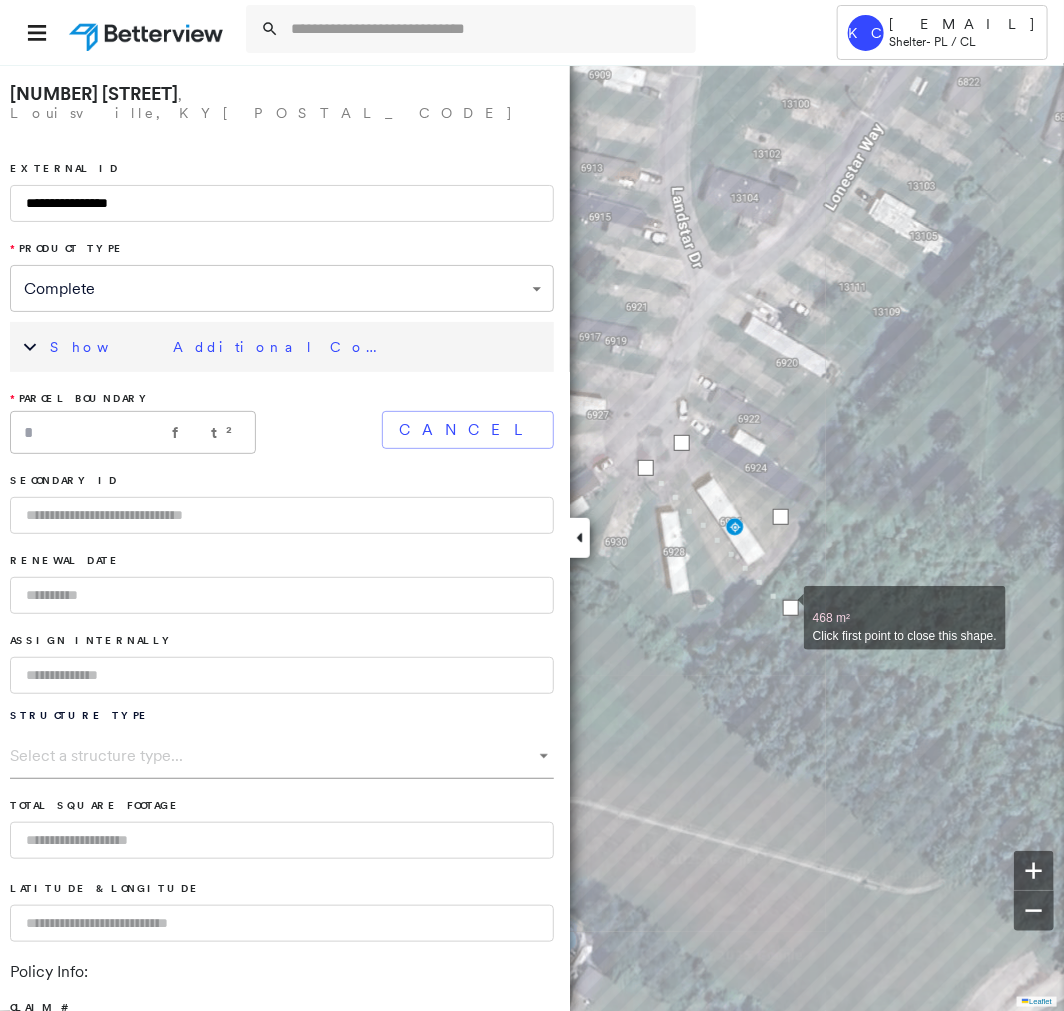 click at bounding box center (791, 608) 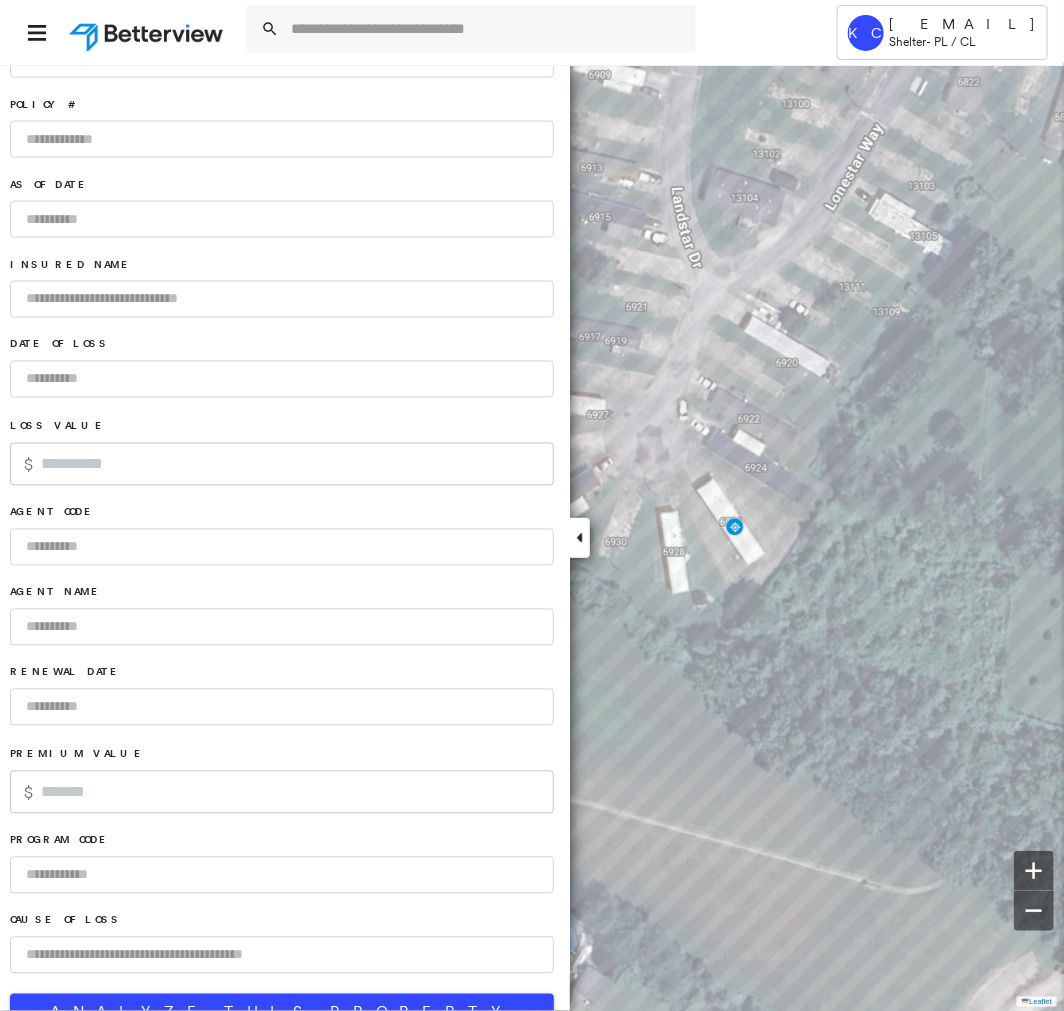 scroll, scrollTop: 1023, scrollLeft: 0, axis: vertical 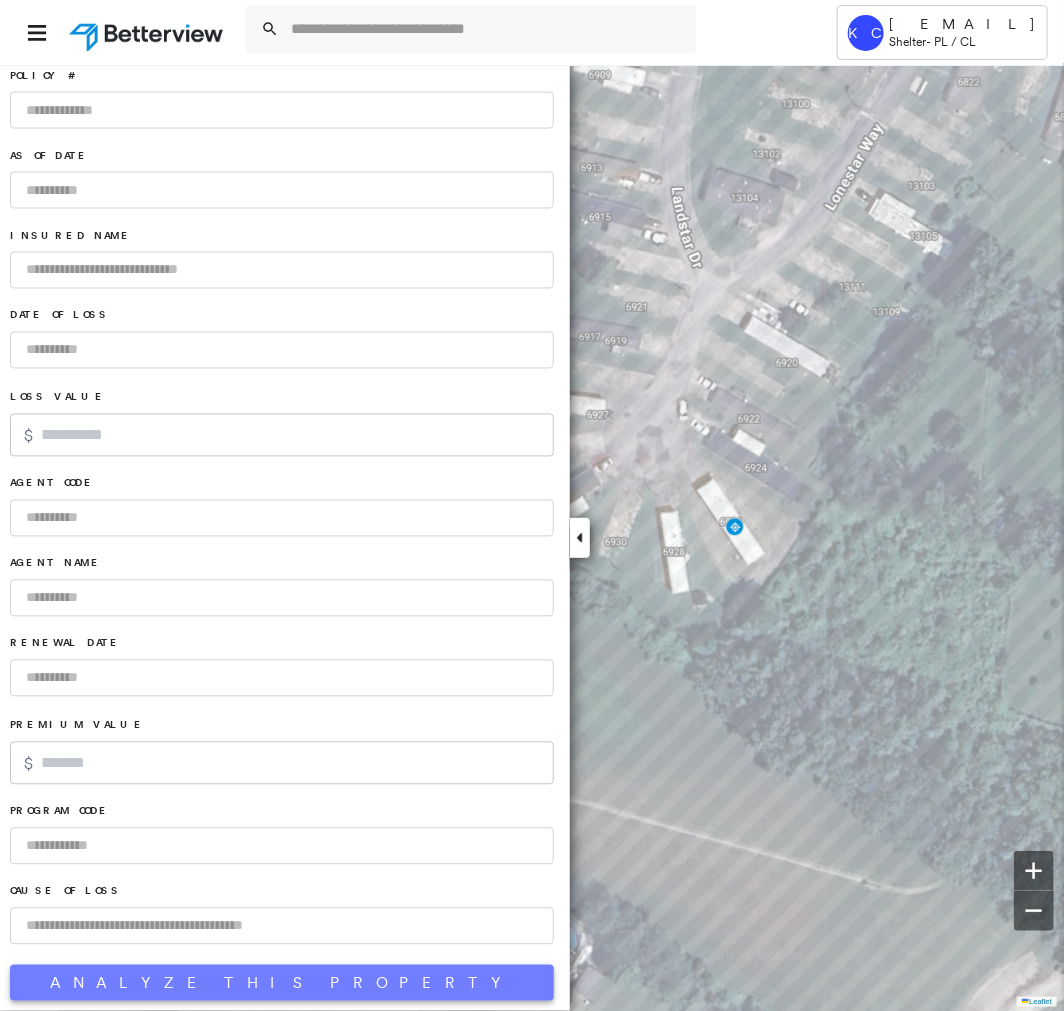click on "Analyze This Property" at bounding box center (282, 983) 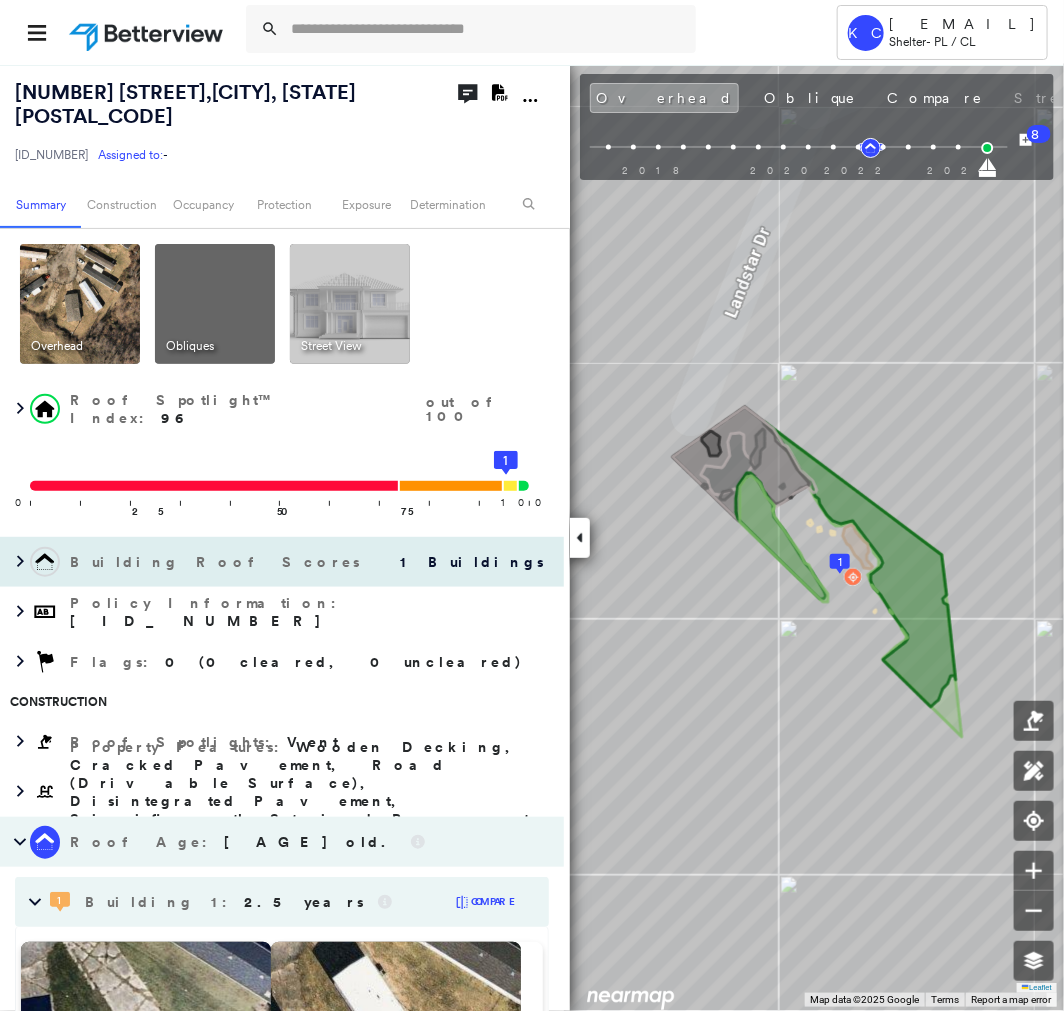 click on "Building Roof Scores" at bounding box center [217, 562] 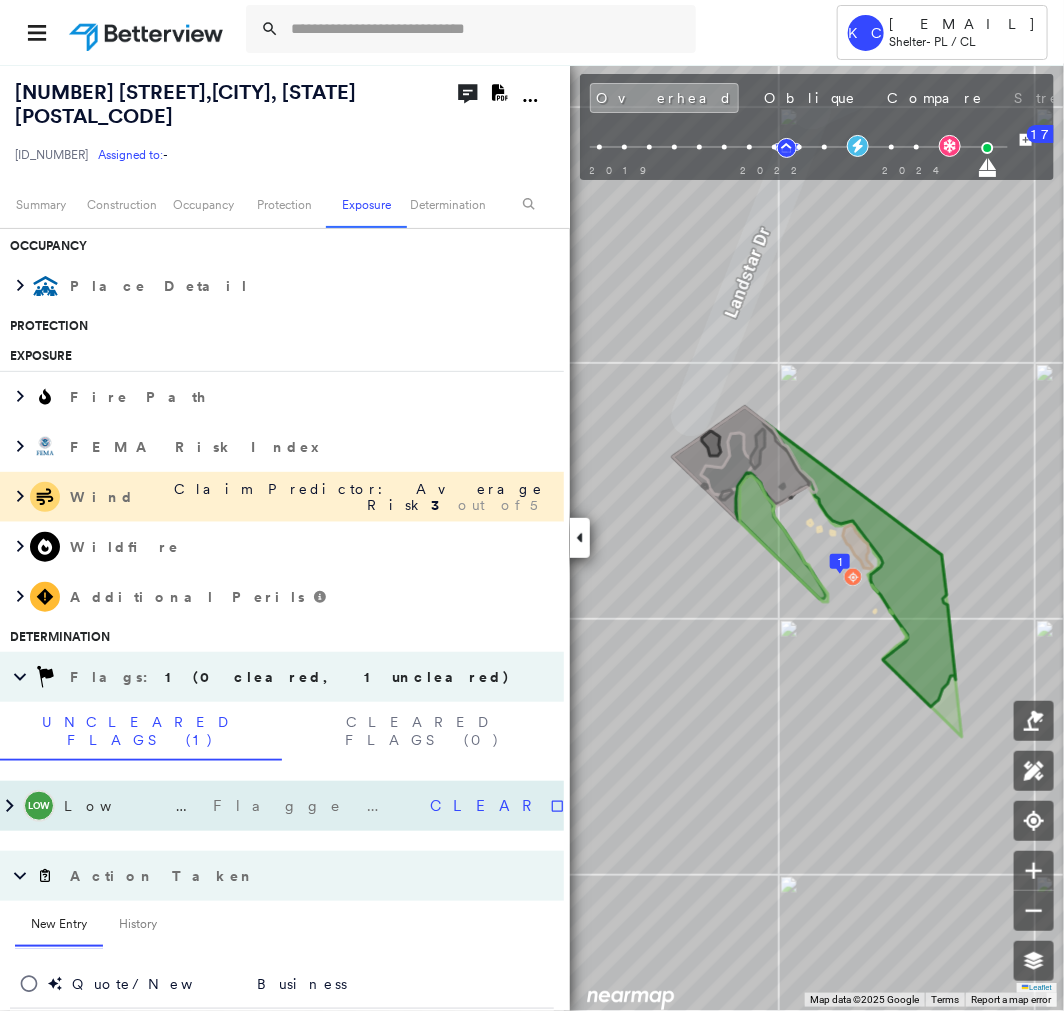 scroll, scrollTop: 1333, scrollLeft: 0, axis: vertical 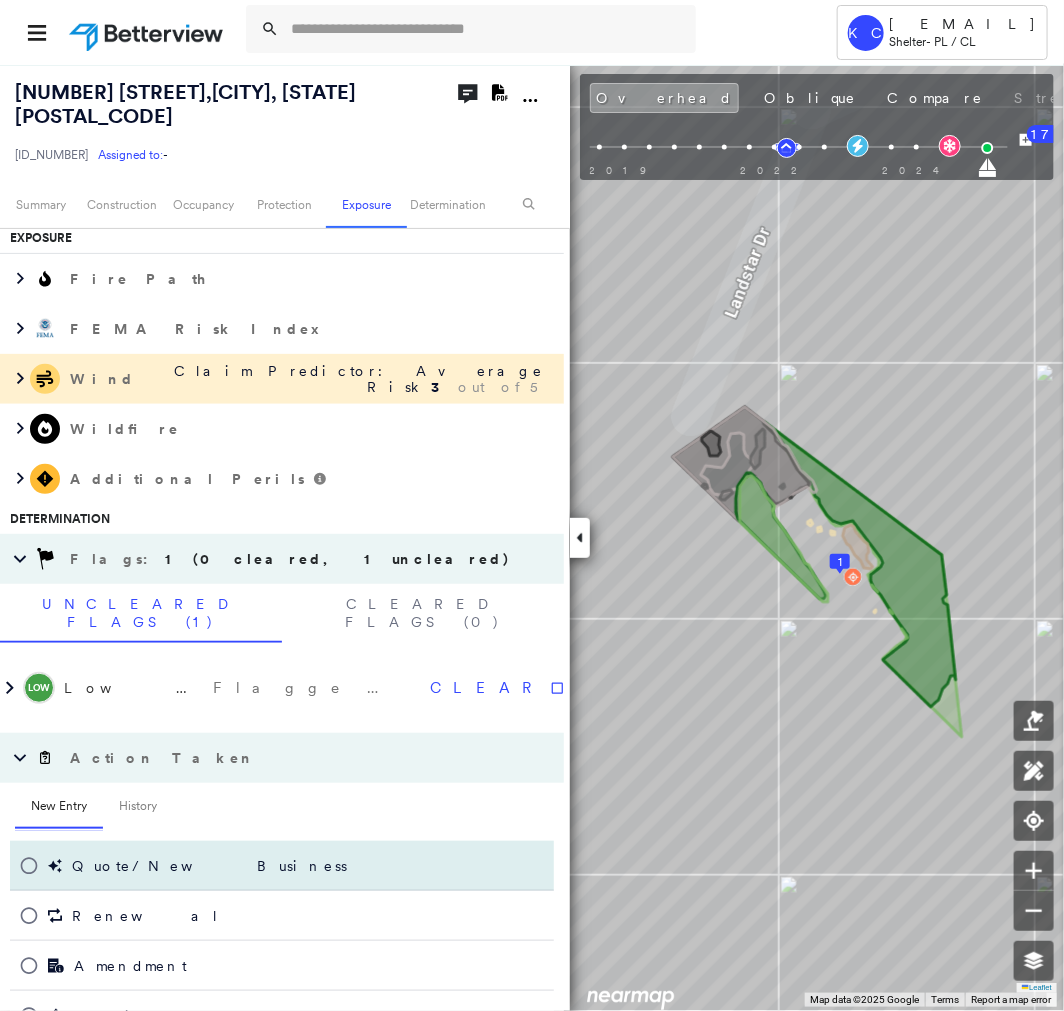 click on "Quote/New Business" at bounding box center [178, 866] 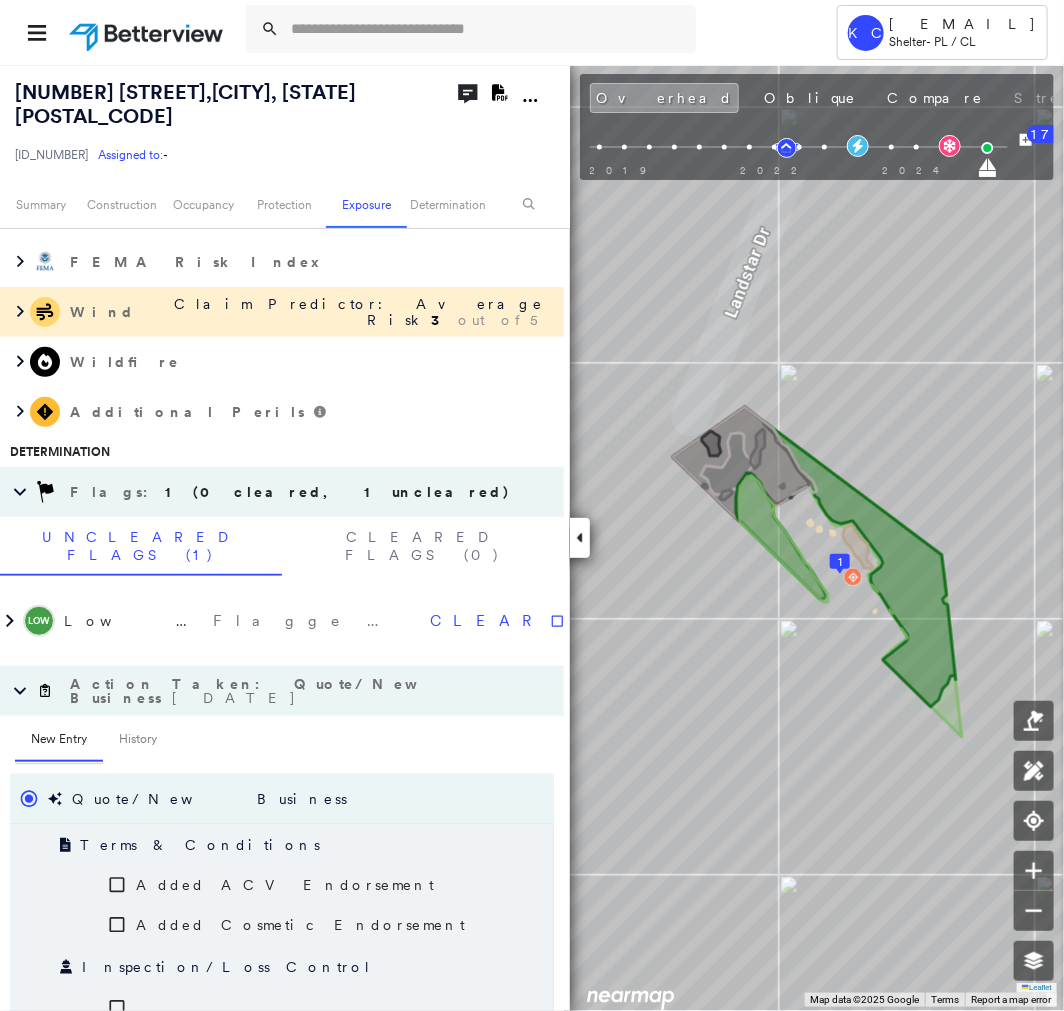 scroll, scrollTop: 1666, scrollLeft: 0, axis: vertical 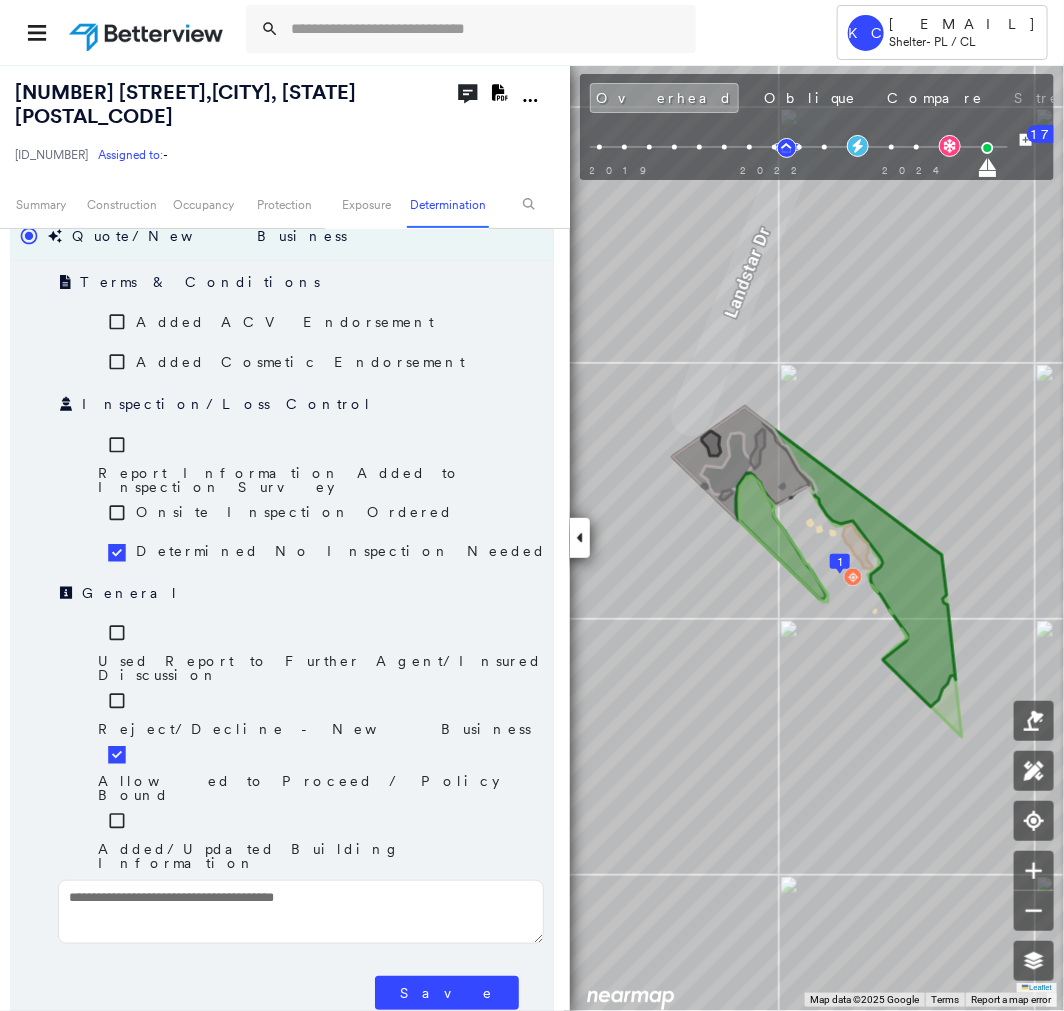 click on "Save" at bounding box center (447, 993) 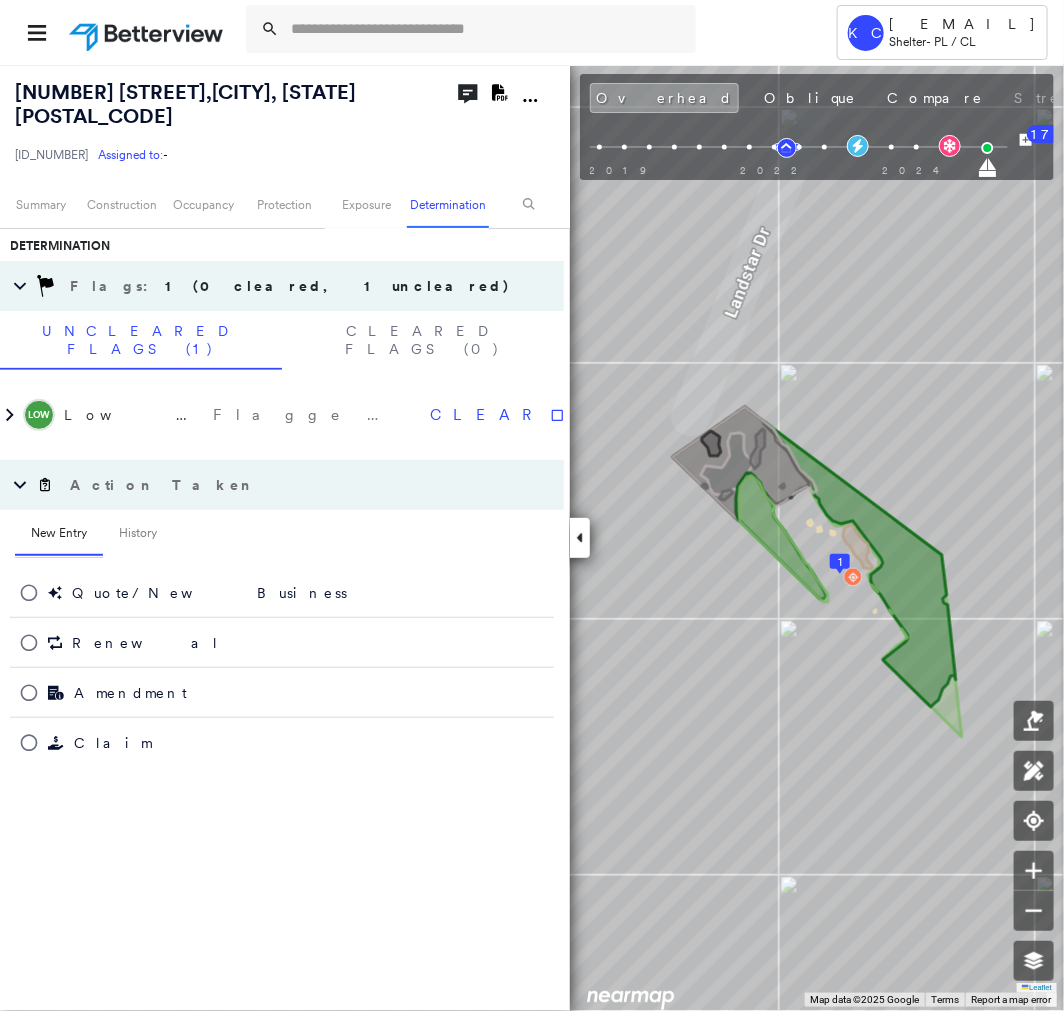 scroll, scrollTop: 1586, scrollLeft: 0, axis: vertical 